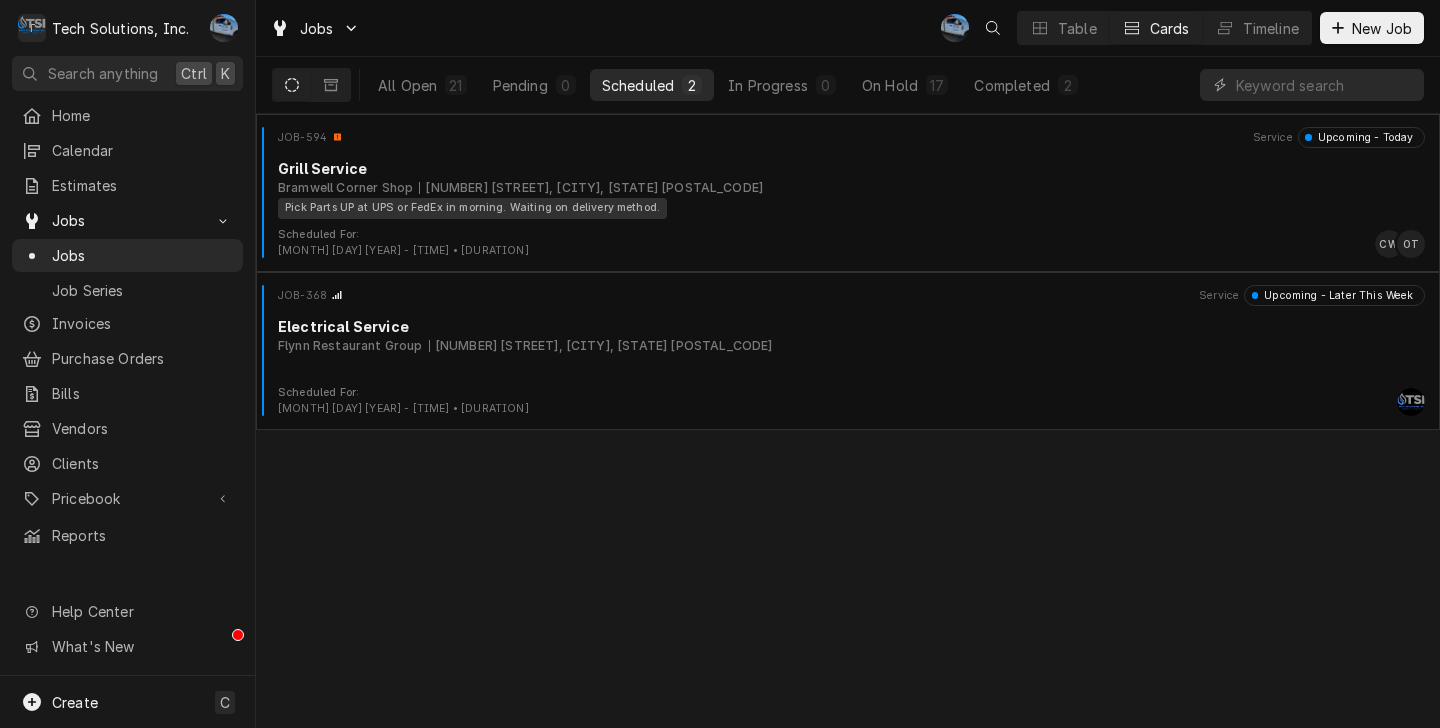 scroll, scrollTop: 0, scrollLeft: 0, axis: both 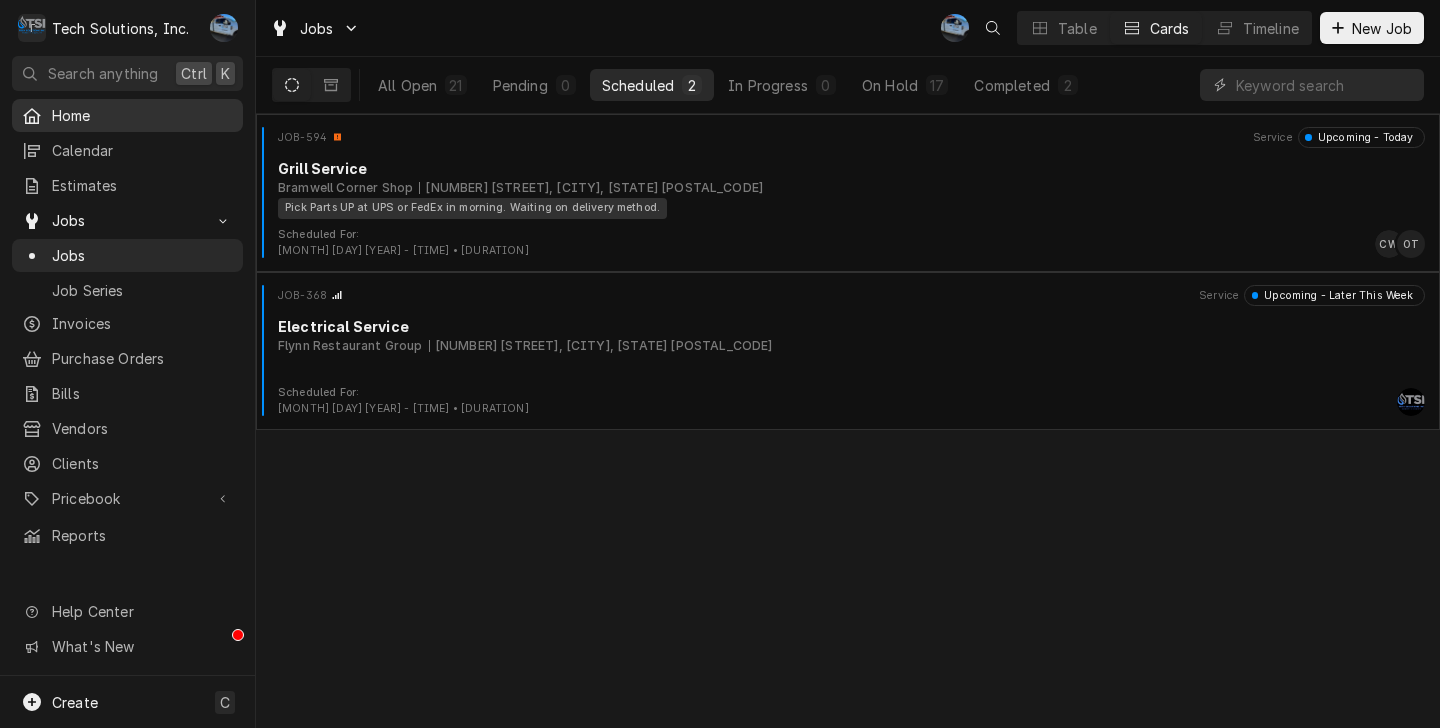 click on "Home" at bounding box center (142, 115) 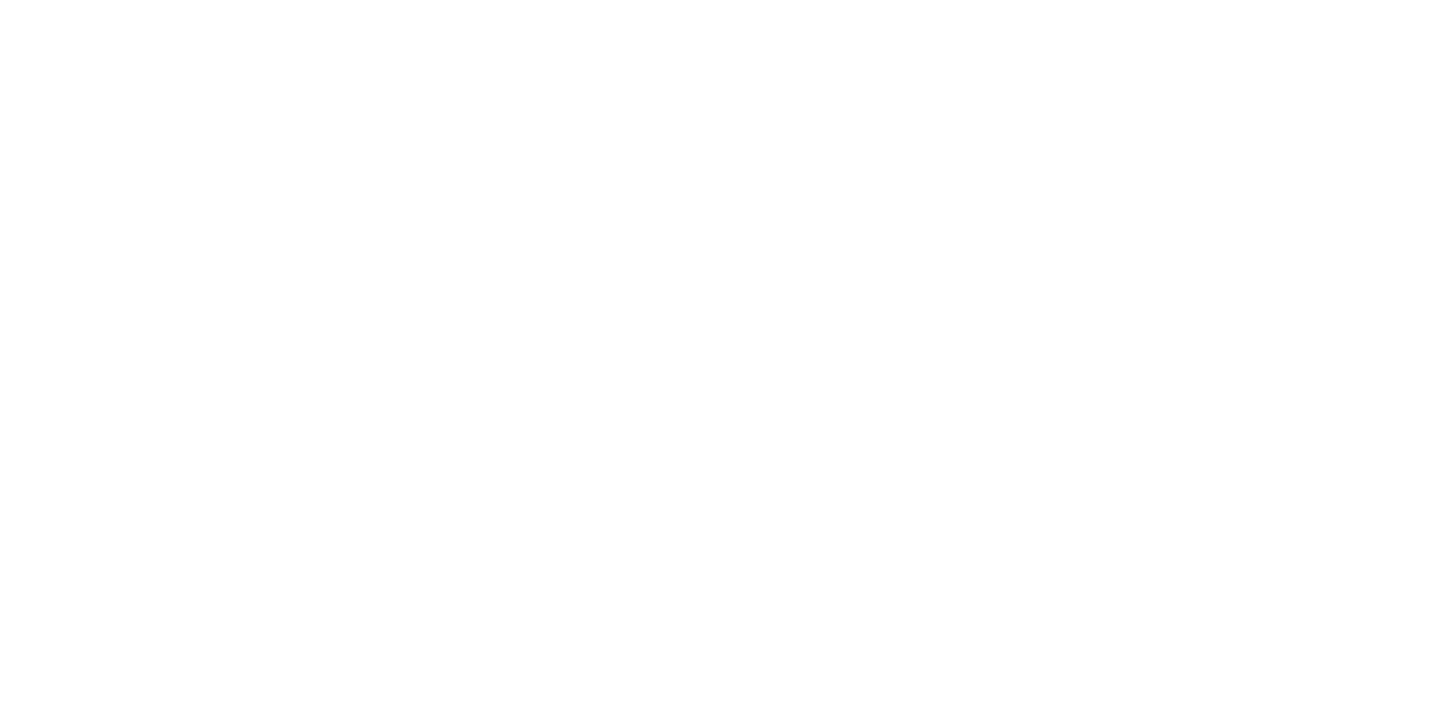 scroll, scrollTop: 0, scrollLeft: 0, axis: both 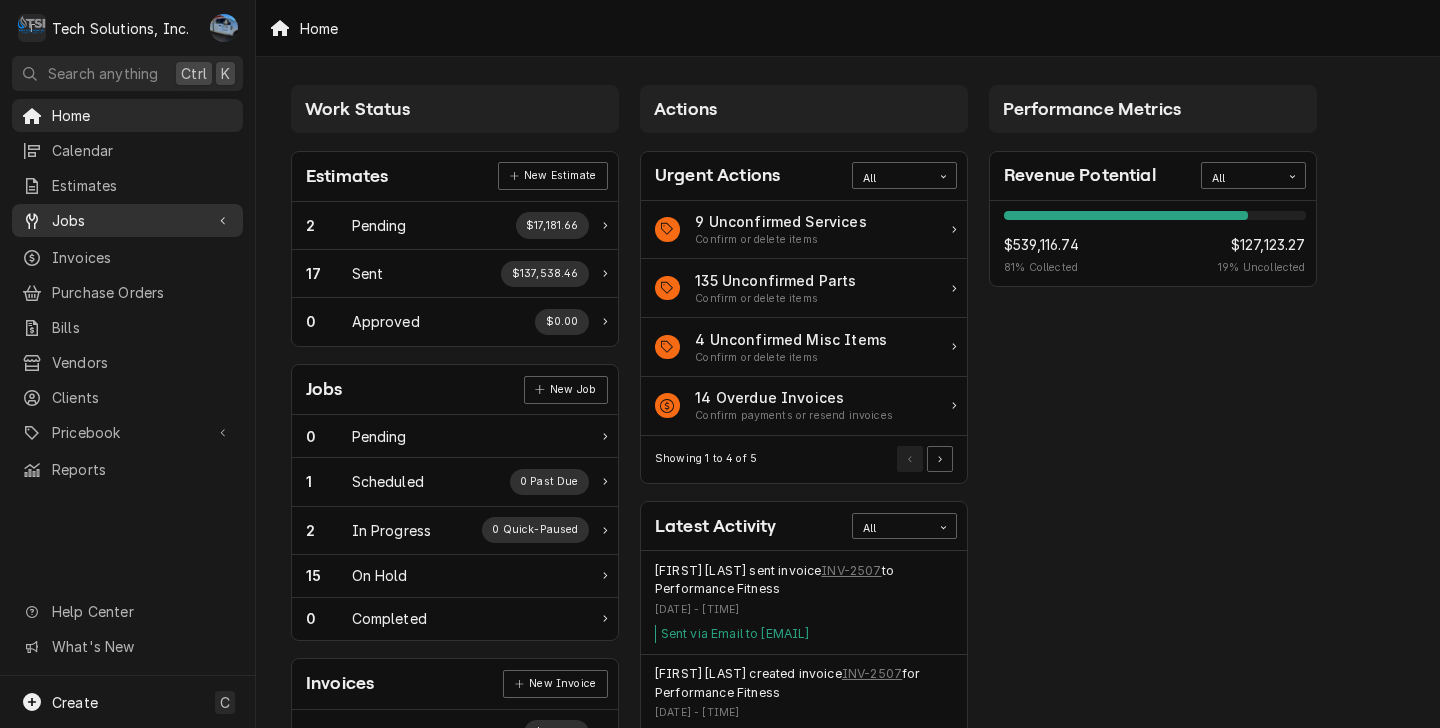 click on "Jobs" at bounding box center [127, 220] 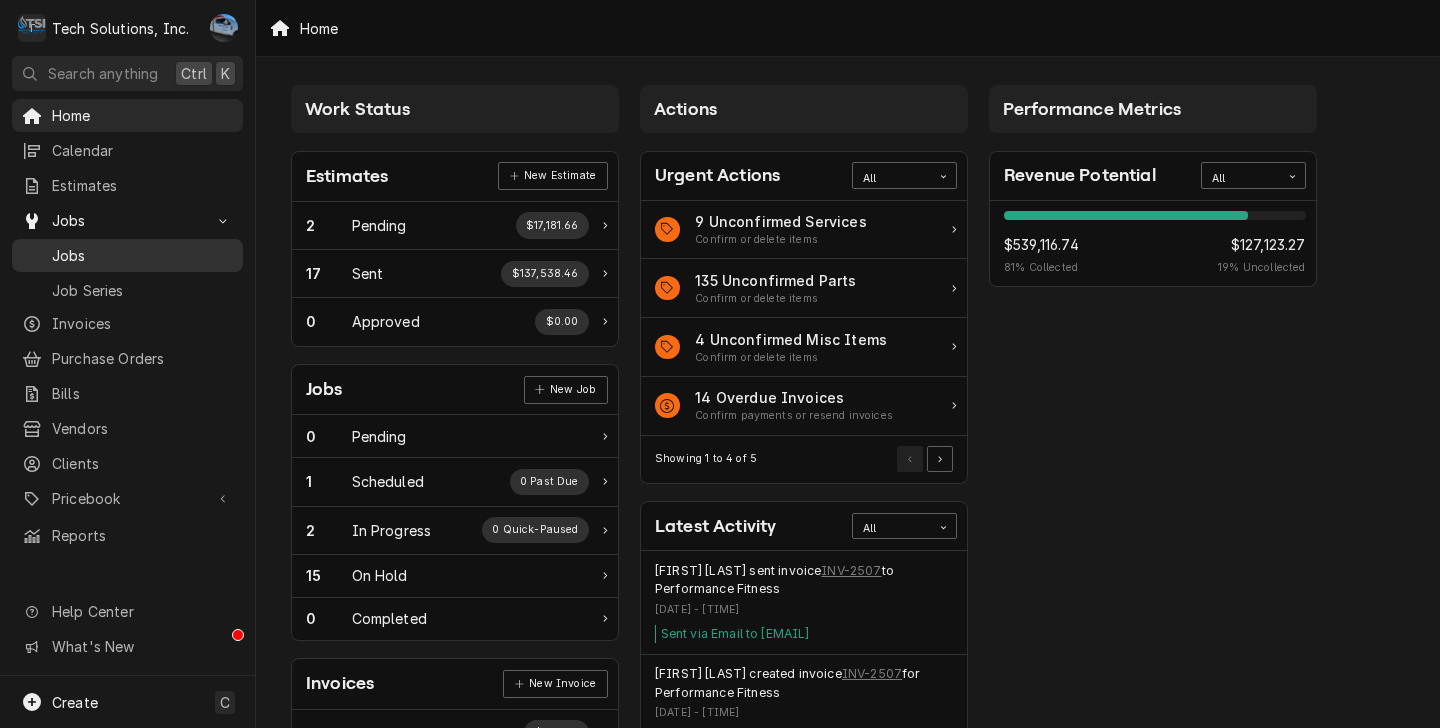 click on "Jobs" at bounding box center [142, 255] 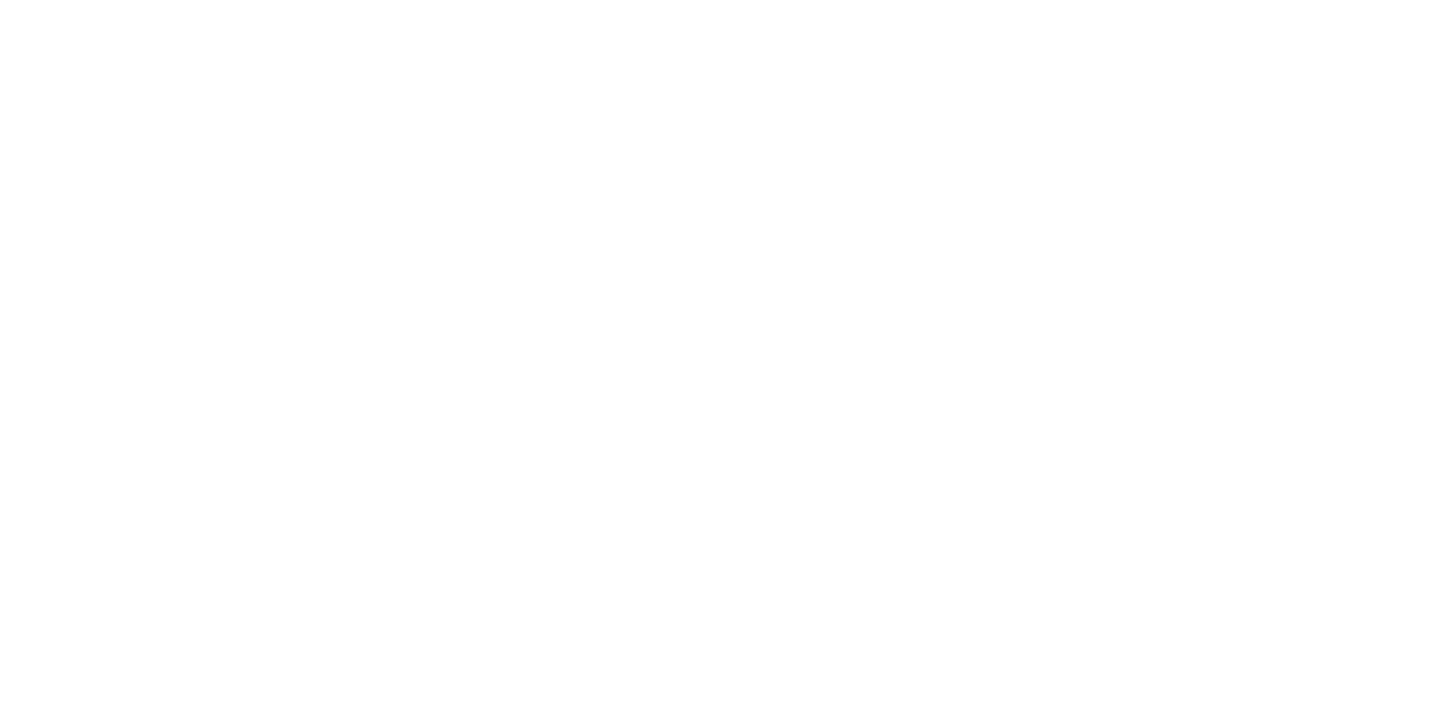 scroll, scrollTop: 0, scrollLeft: 0, axis: both 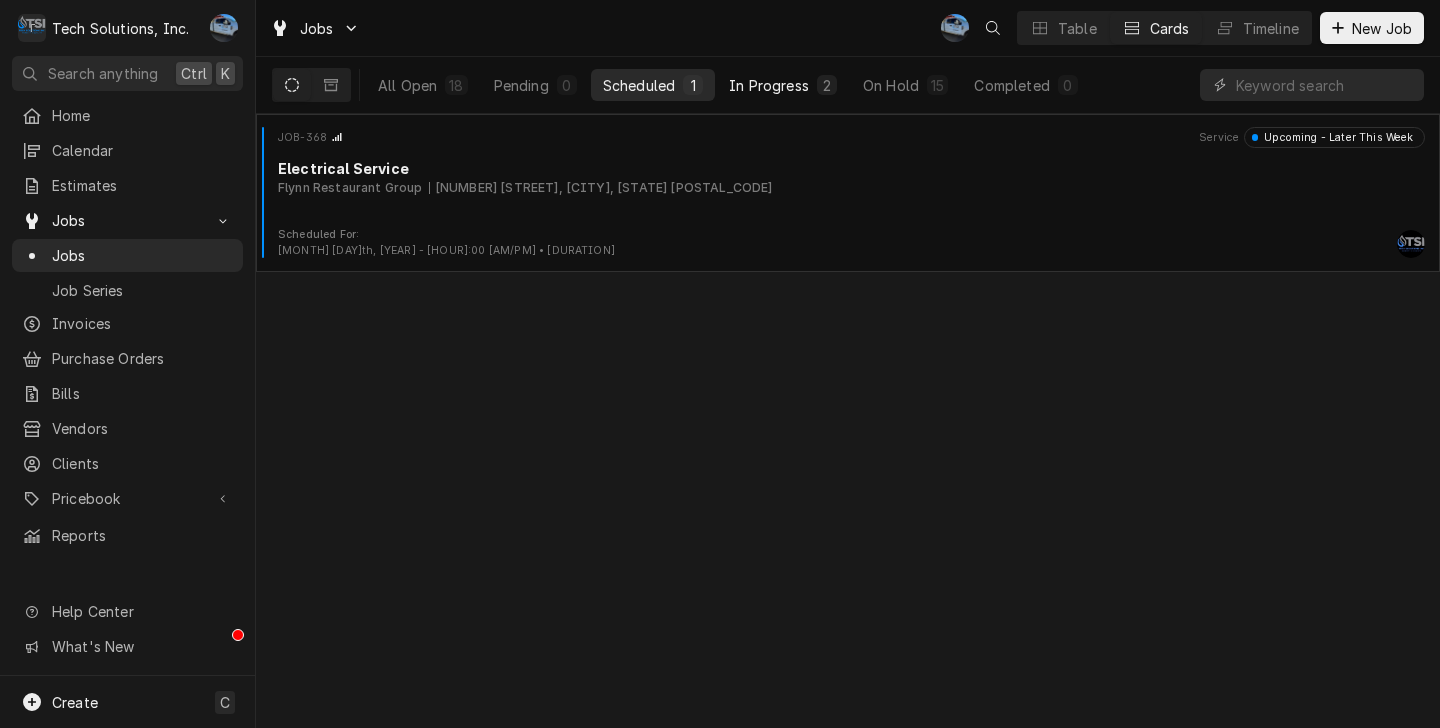 click on "In Progress" at bounding box center (769, 85) 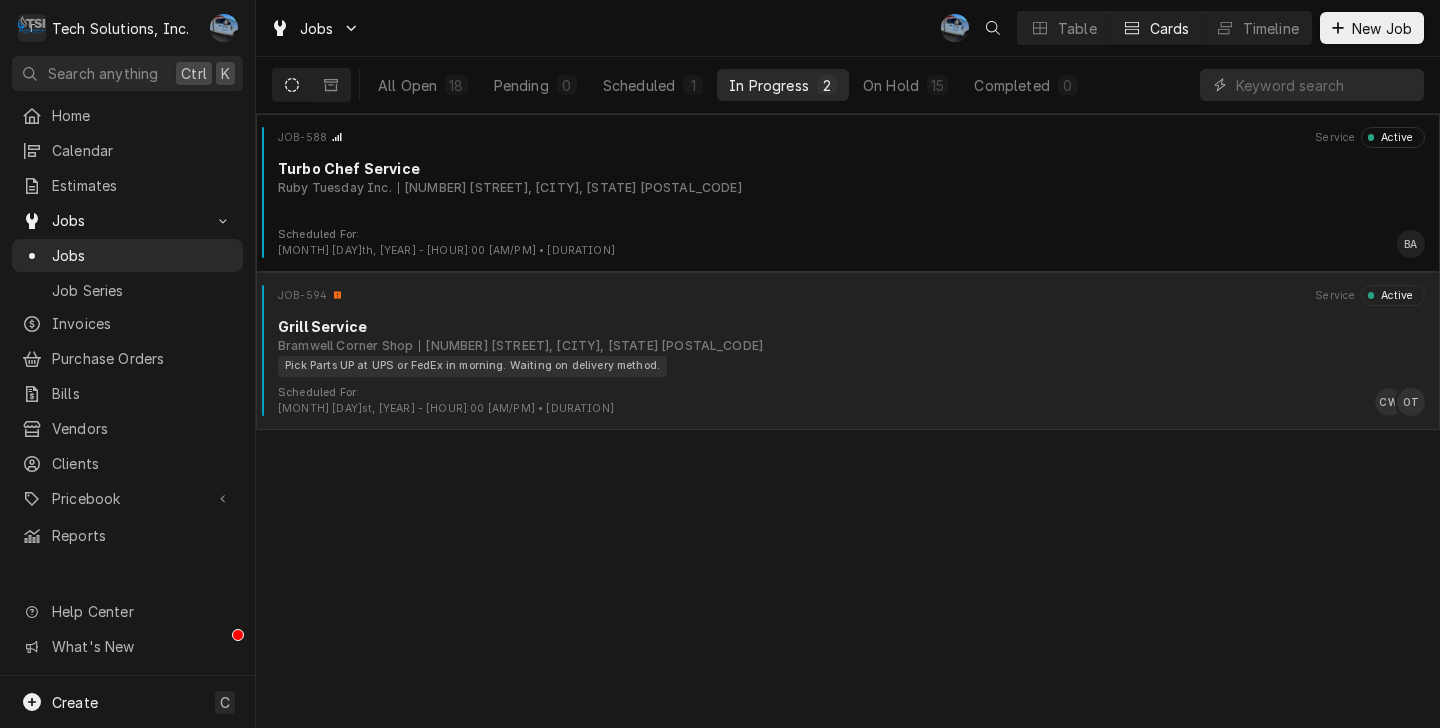 click on "Grill Service" at bounding box center [851, 326] 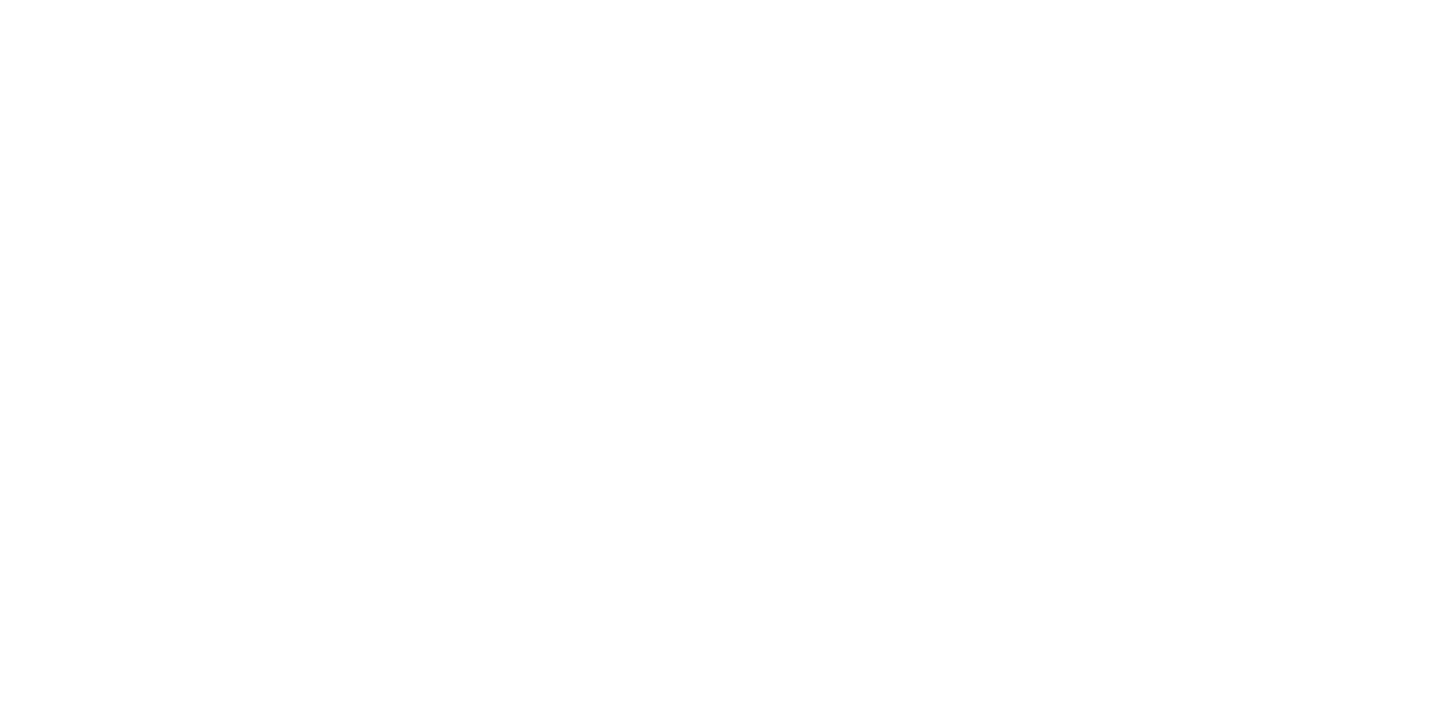 scroll, scrollTop: 0, scrollLeft: 0, axis: both 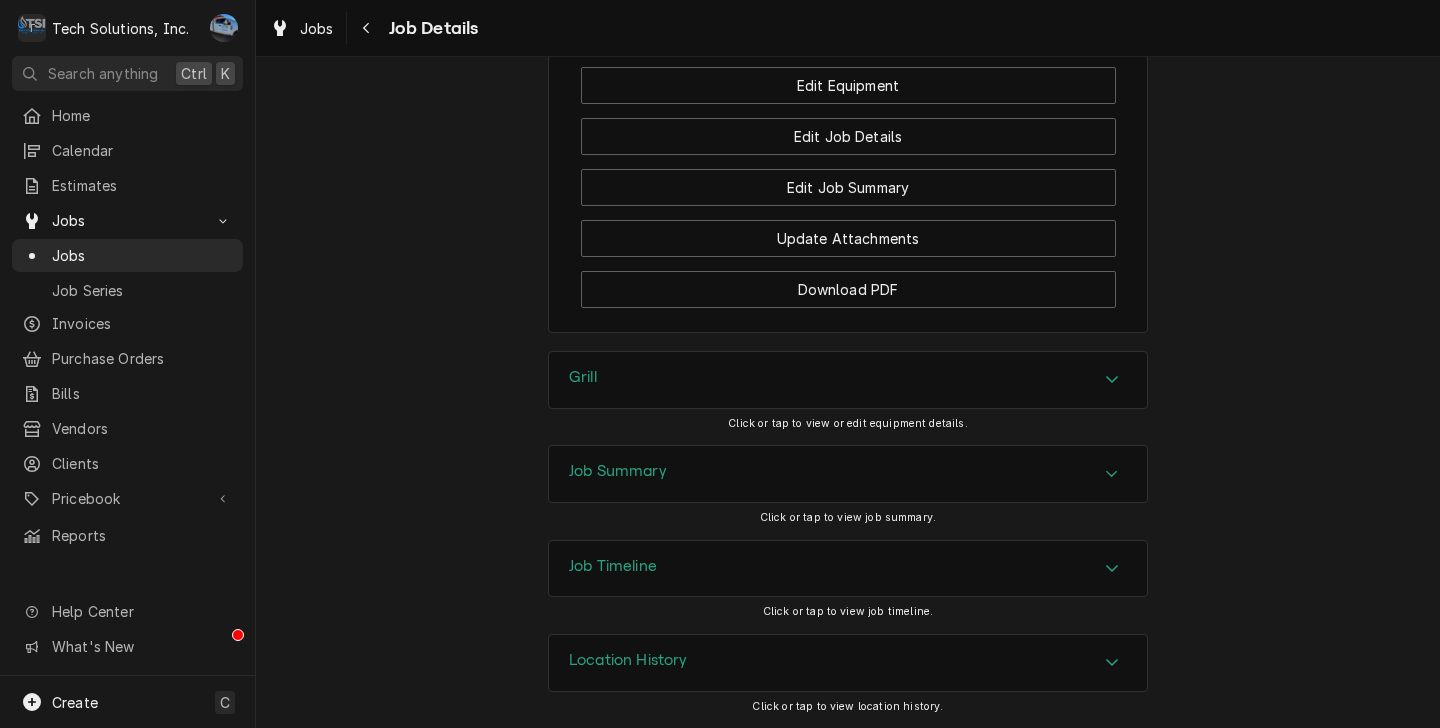 click on "Job Timeline" at bounding box center (848, 569) 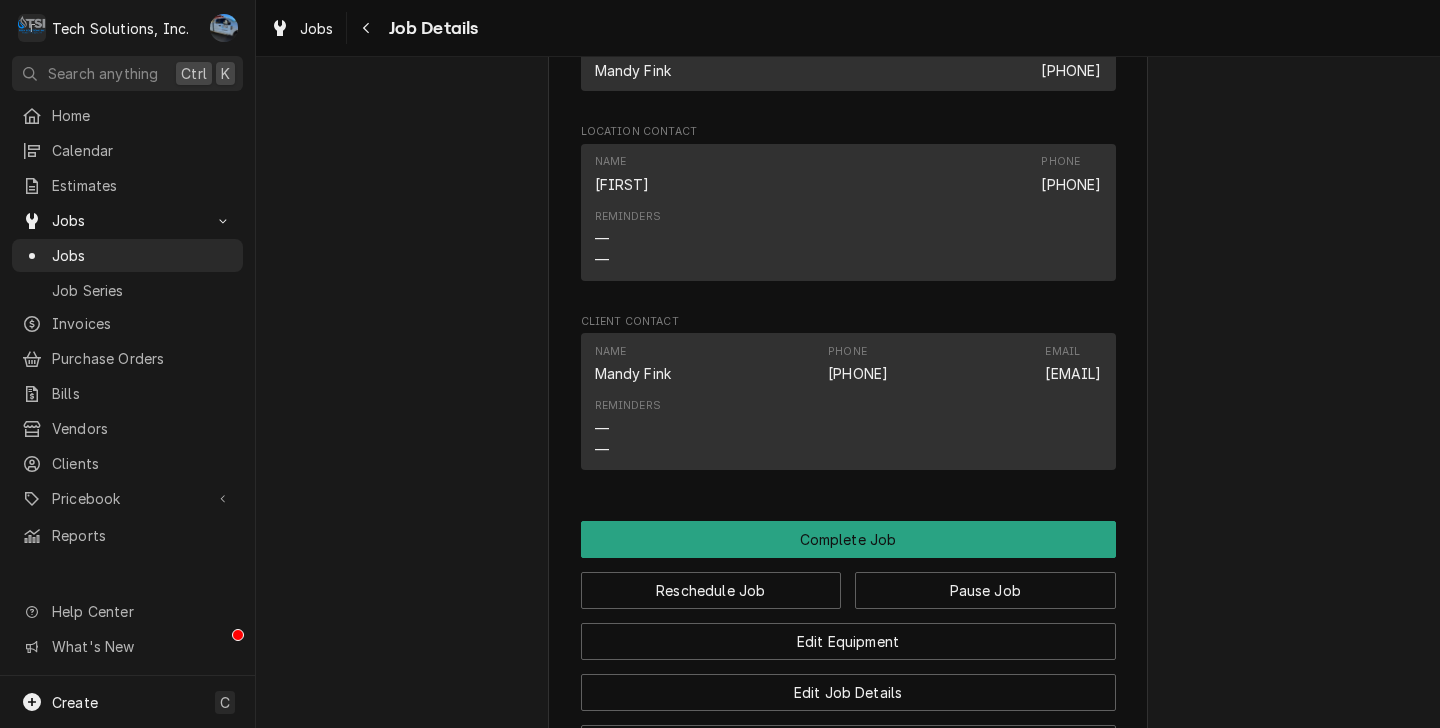scroll, scrollTop: 1872, scrollLeft: 0, axis: vertical 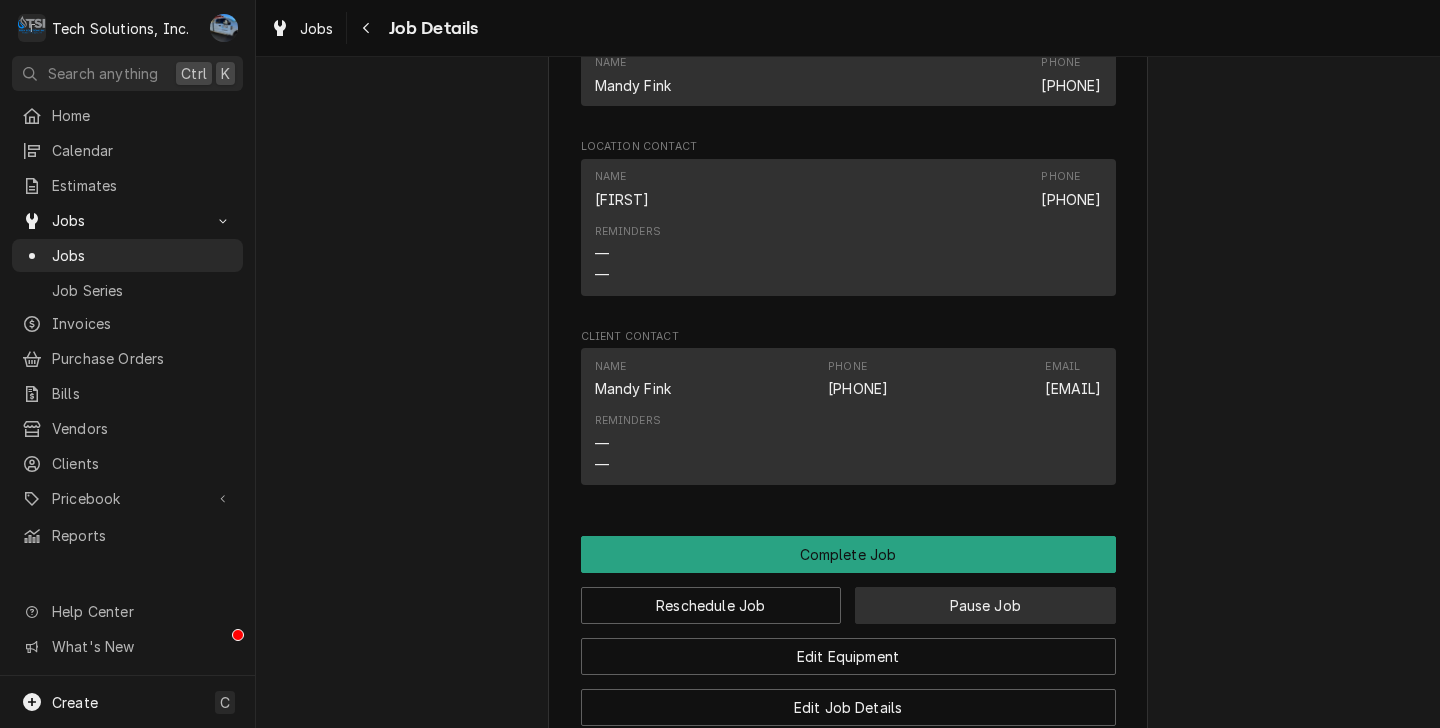 click on "Pause Job" at bounding box center (985, 605) 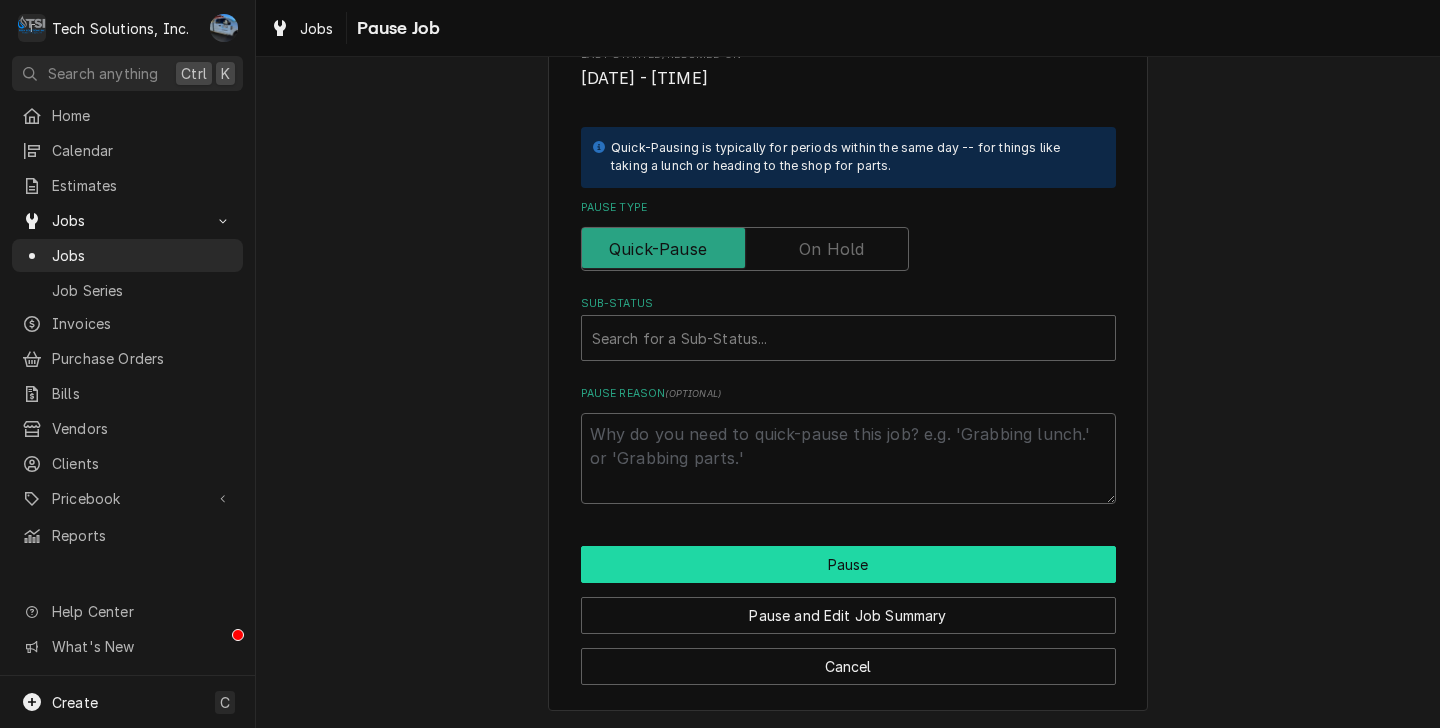 scroll, scrollTop: 397, scrollLeft: 0, axis: vertical 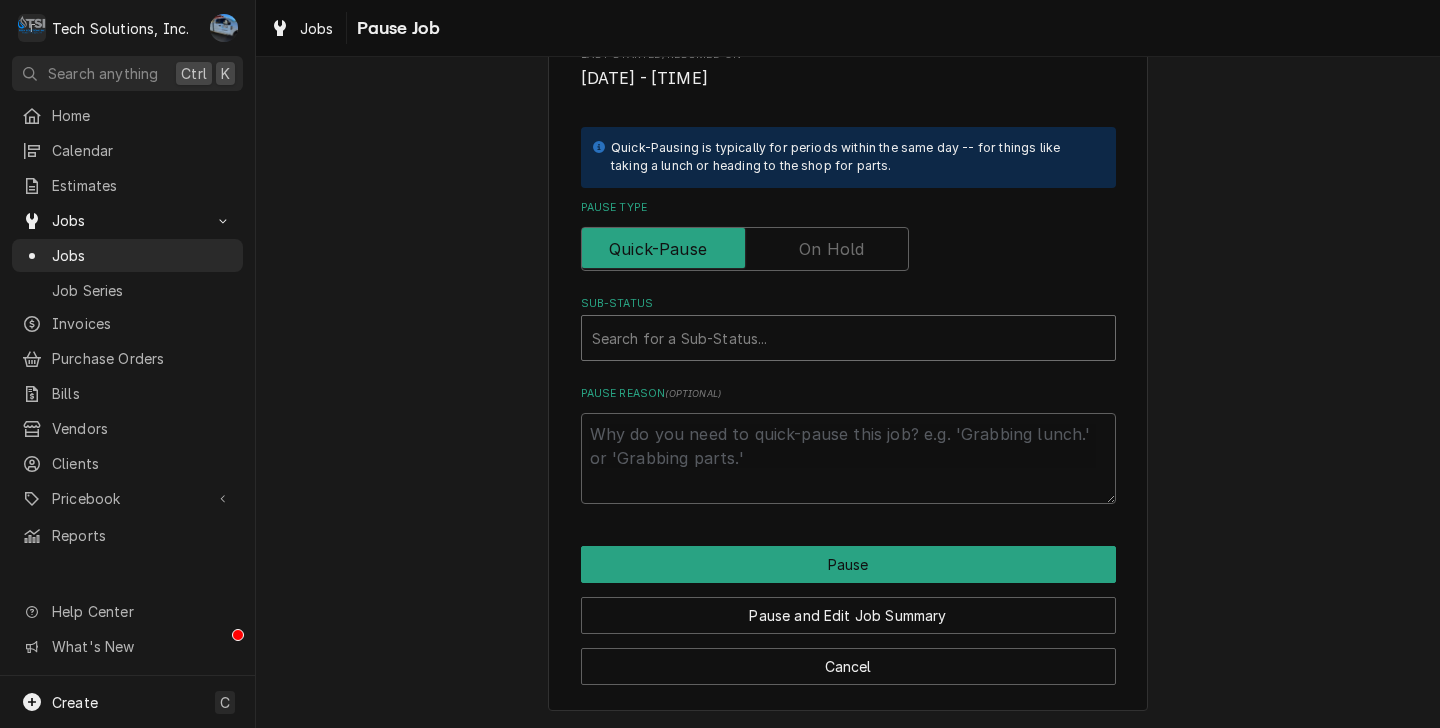type on "x" 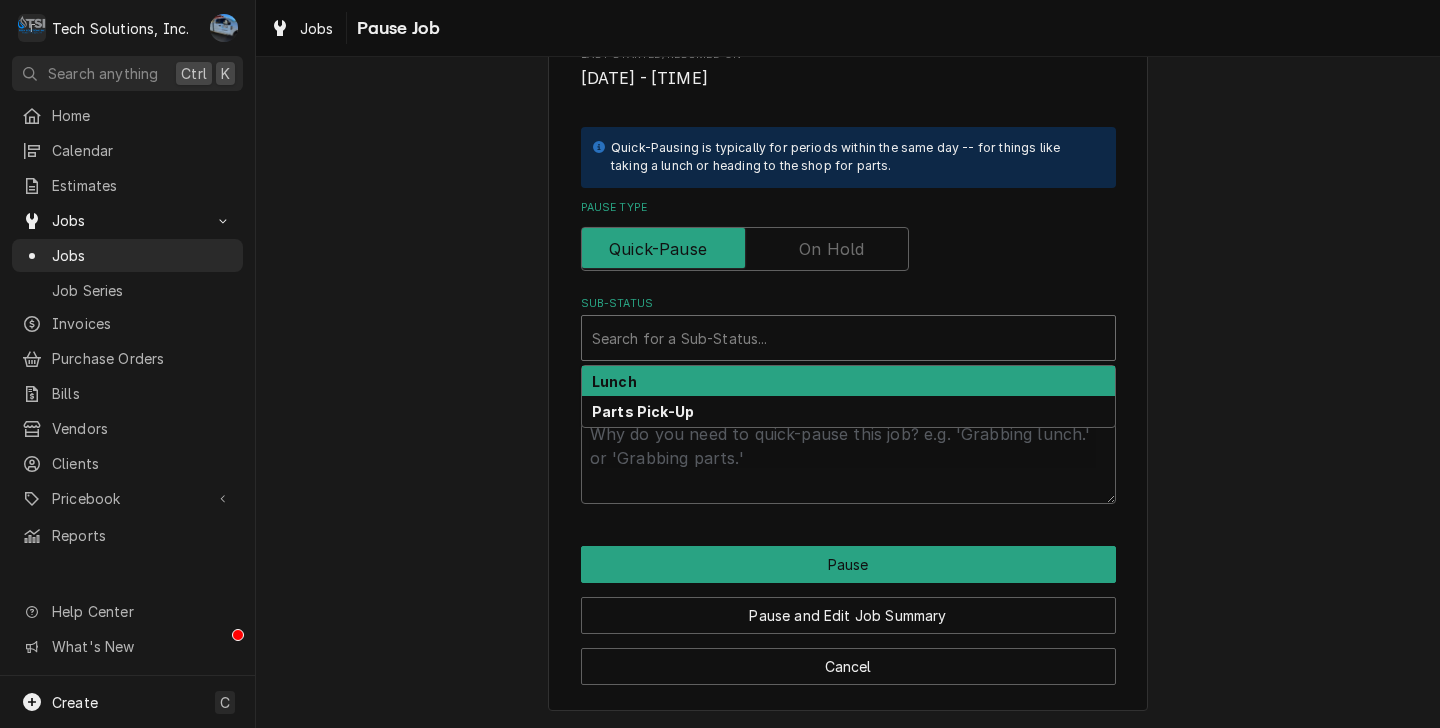 click on "Sub-Status" at bounding box center [848, 304] 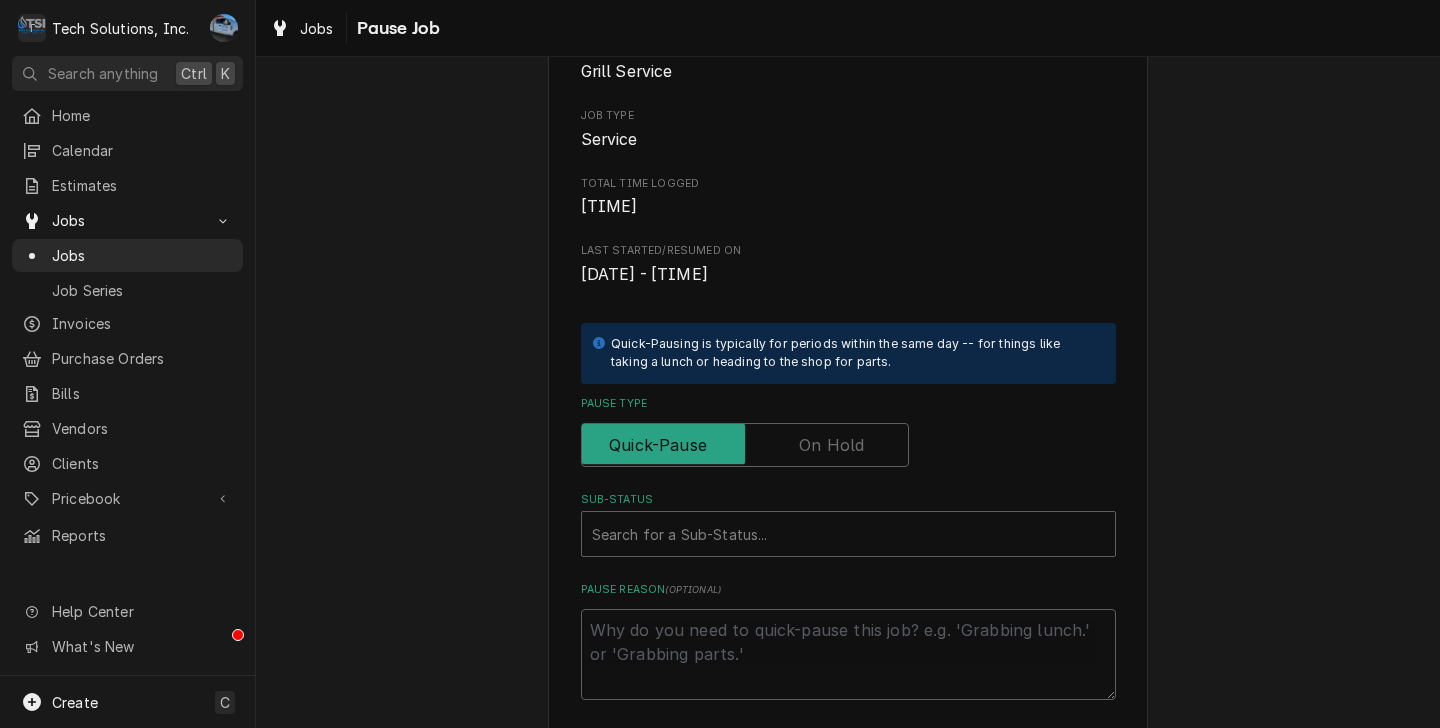 scroll, scrollTop: 397, scrollLeft: 0, axis: vertical 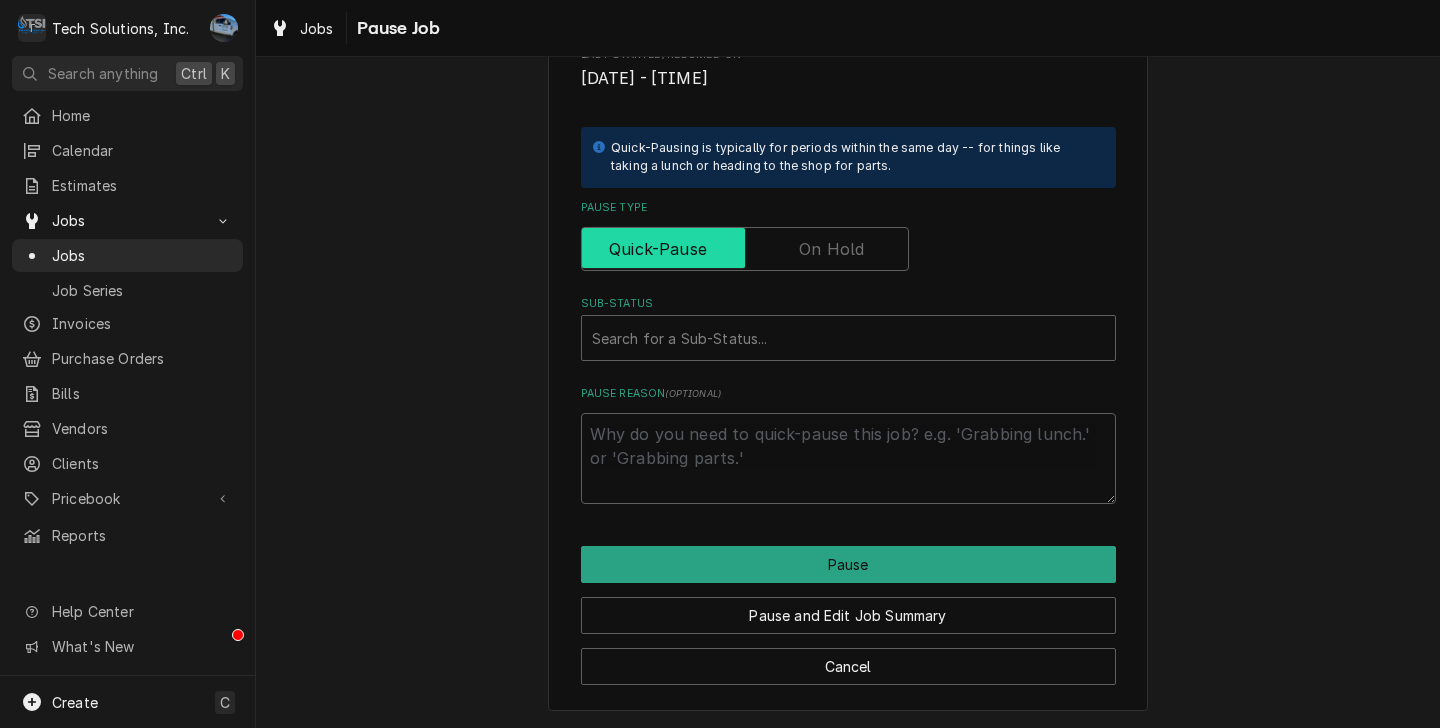 click at bounding box center [745, 249] 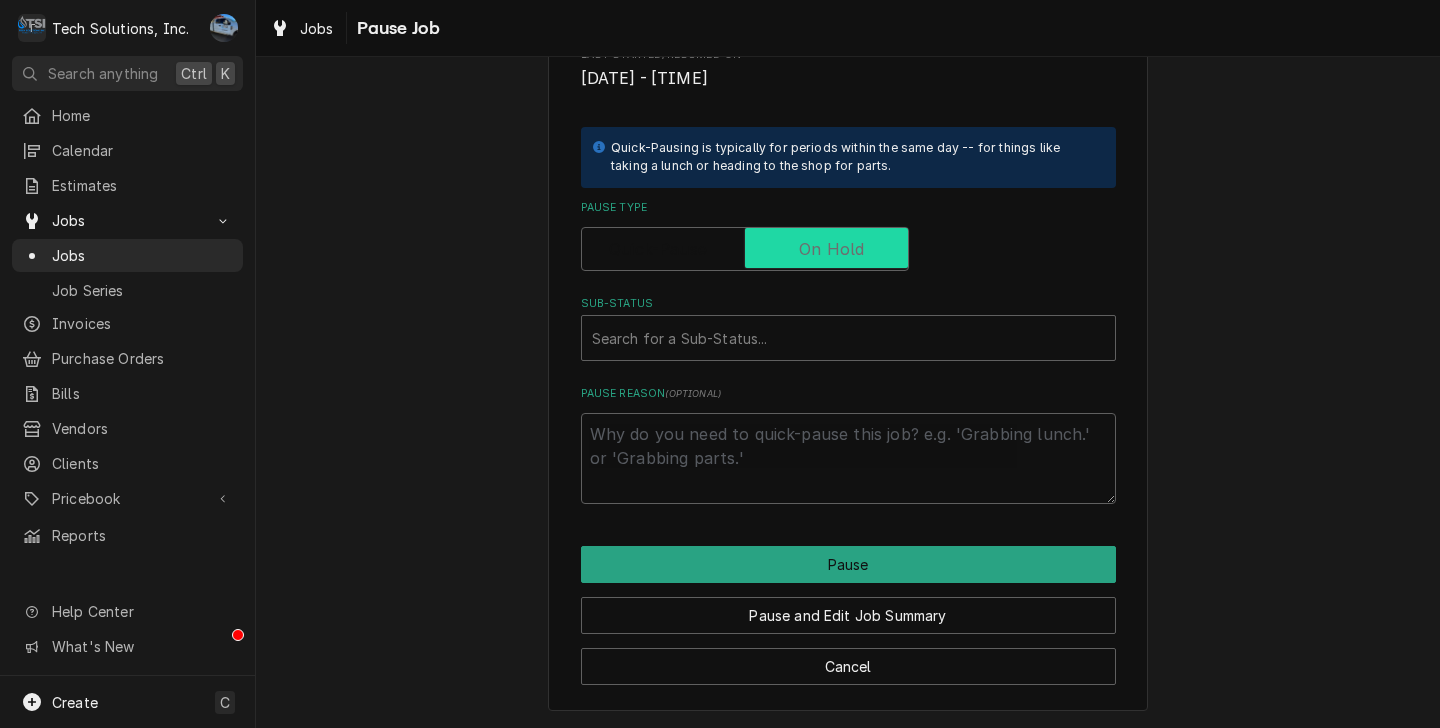 checkbox on "true" 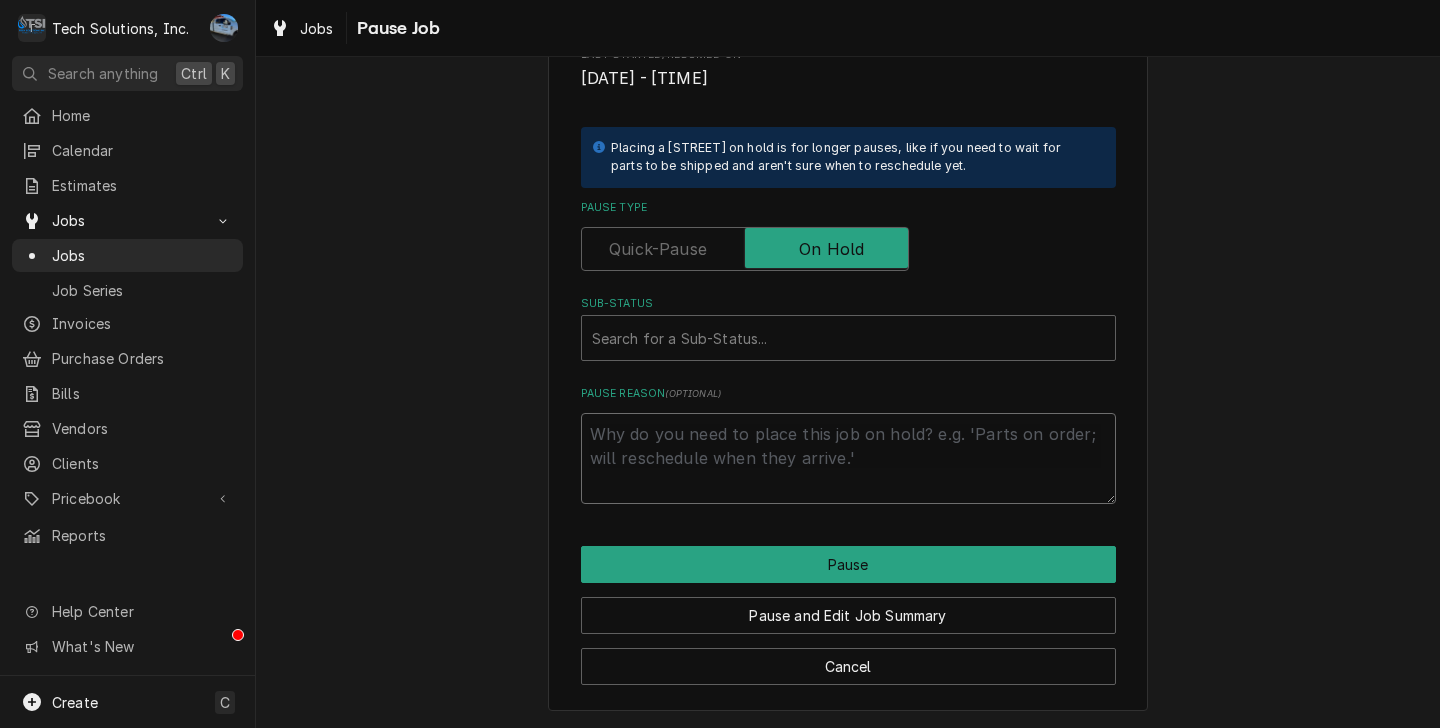 click on "Pause Reason  ( optional )" at bounding box center [848, 458] 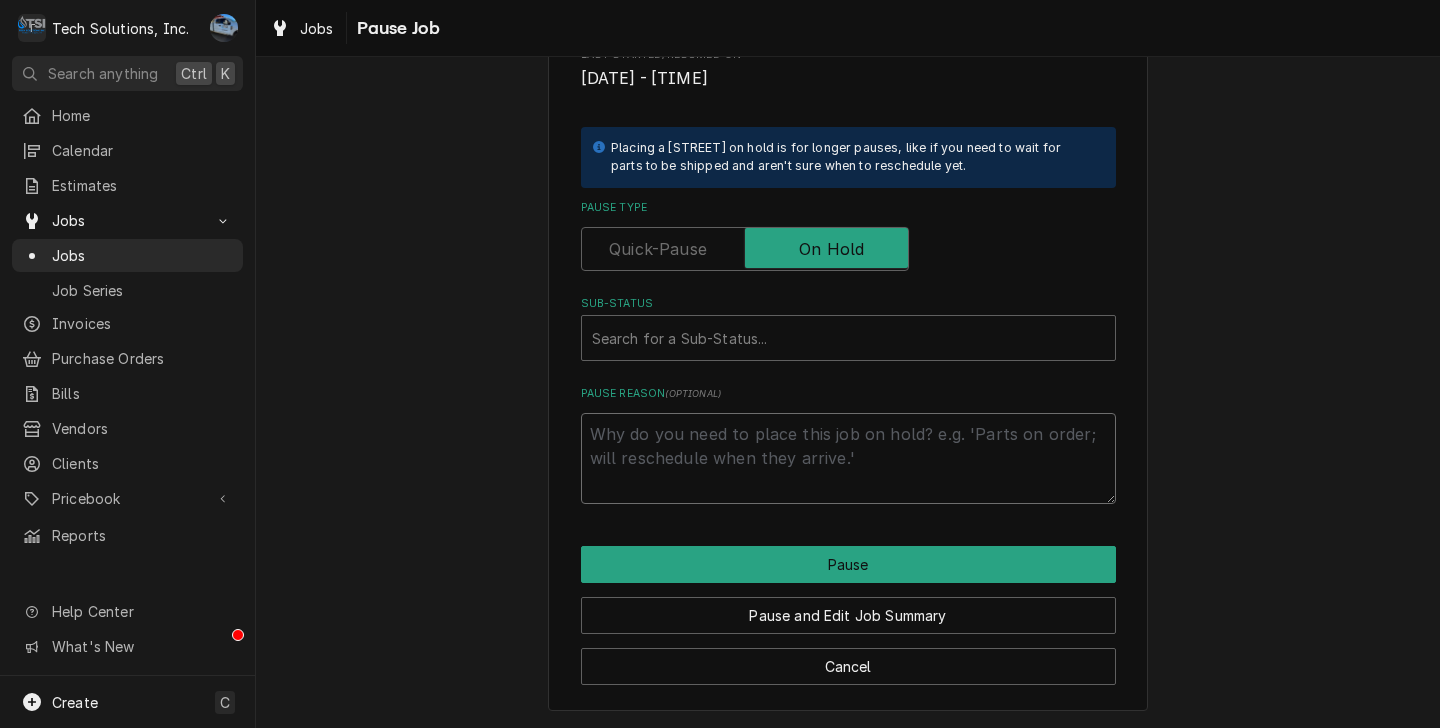 type on "x" 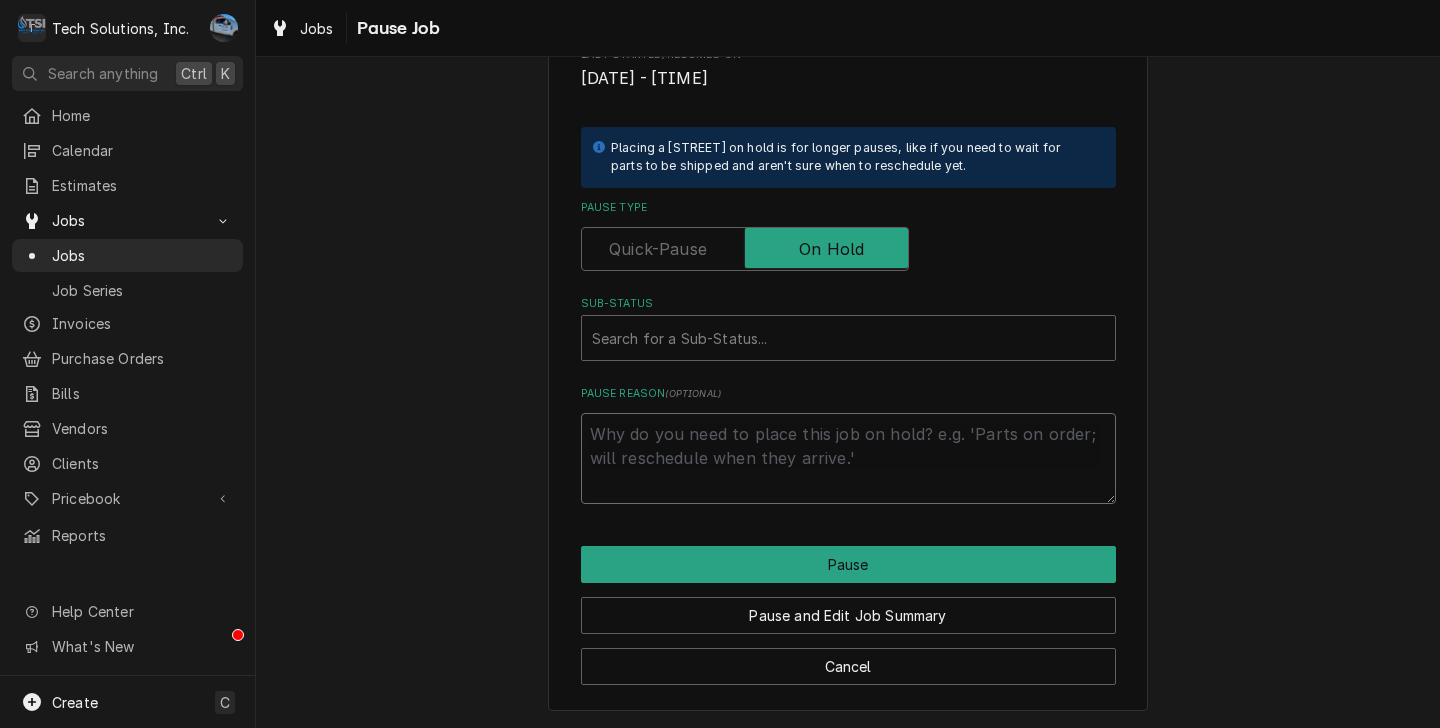type on "J" 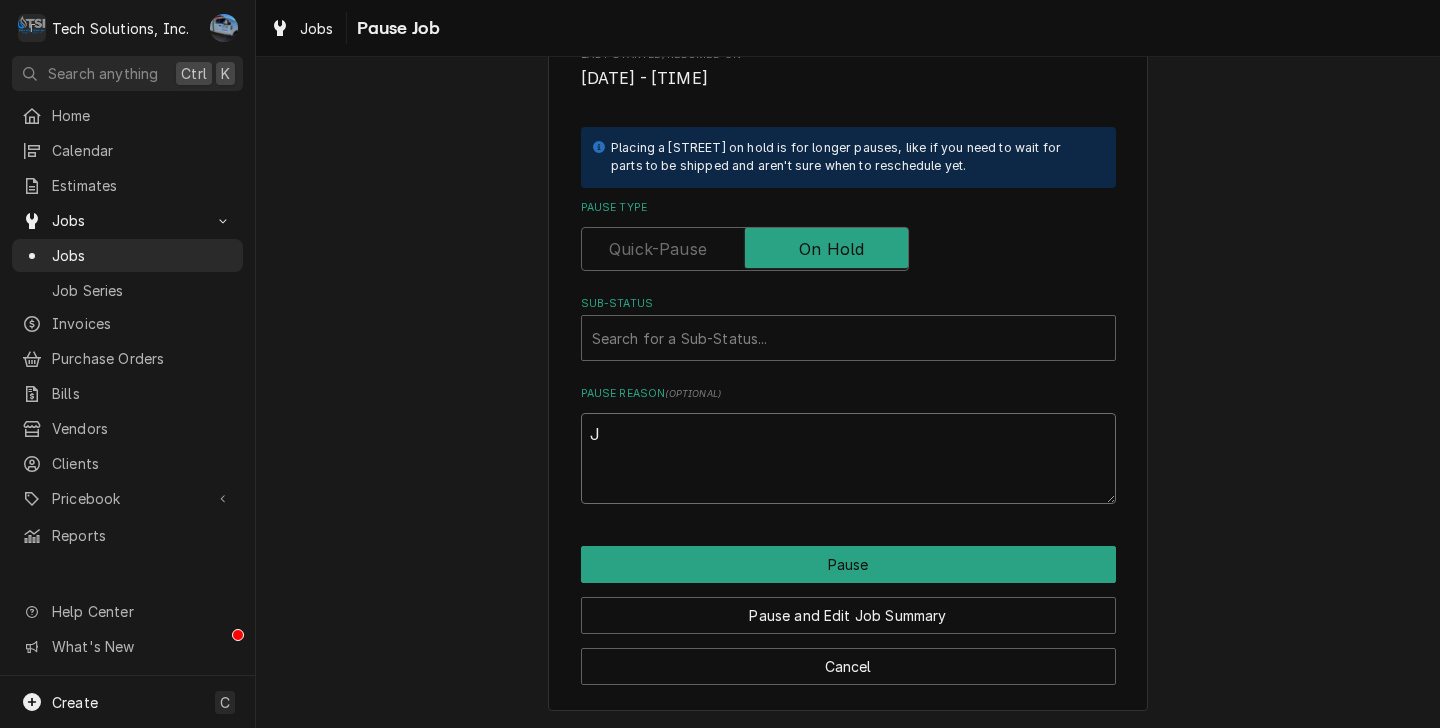 type on "x" 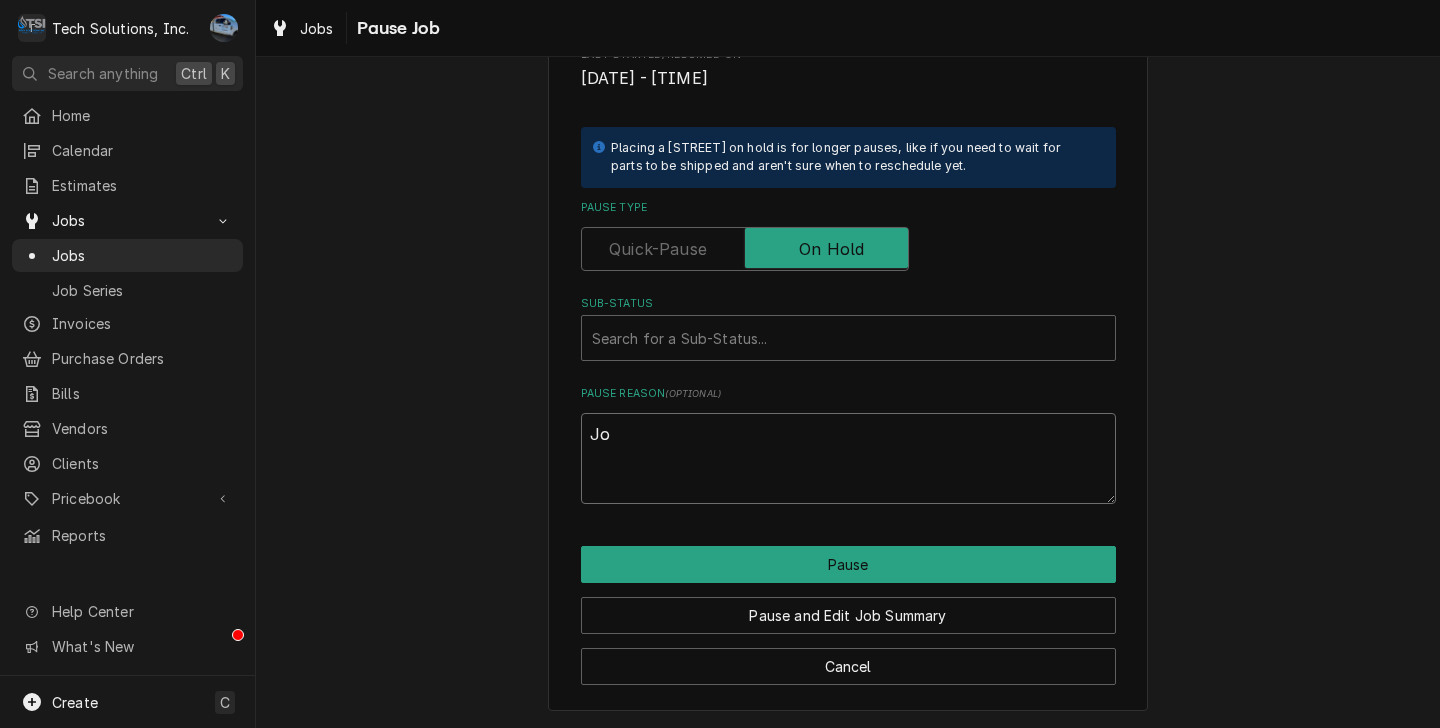 type on "x" 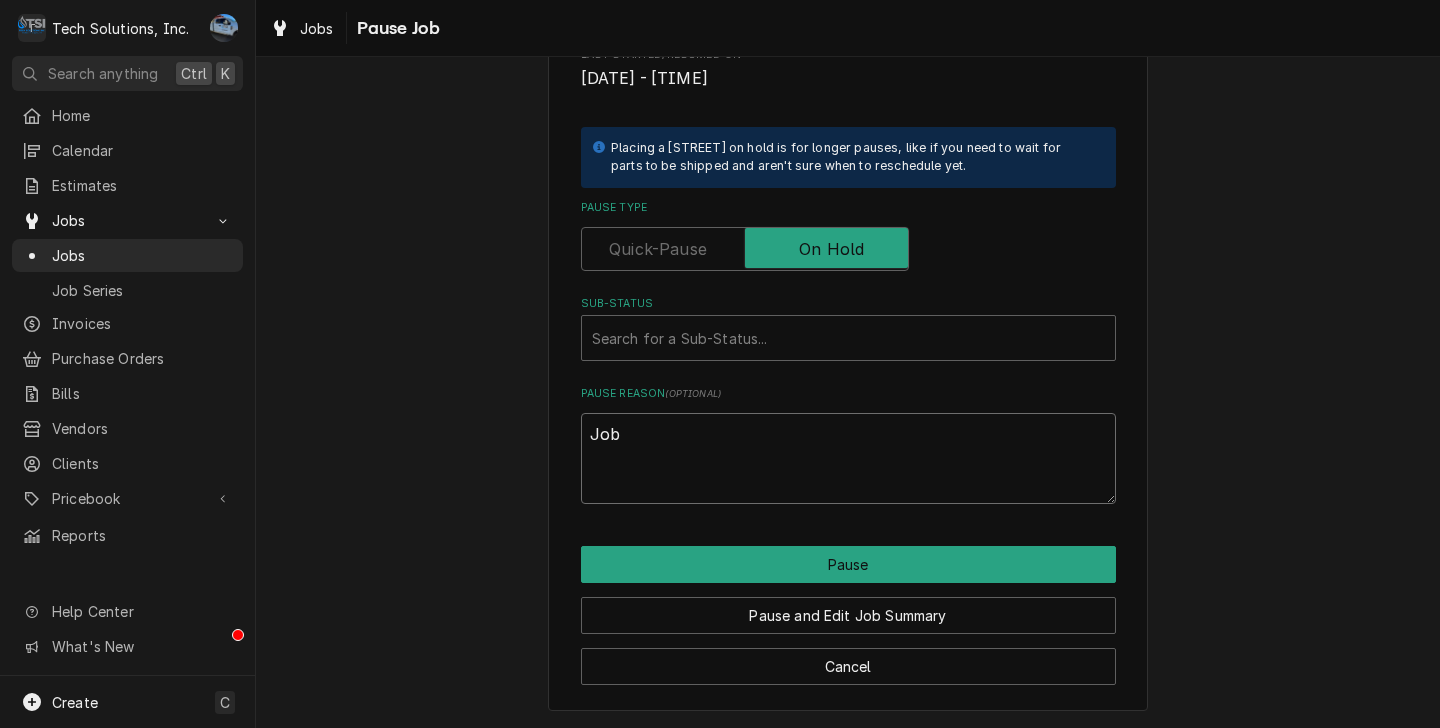 type on "x" 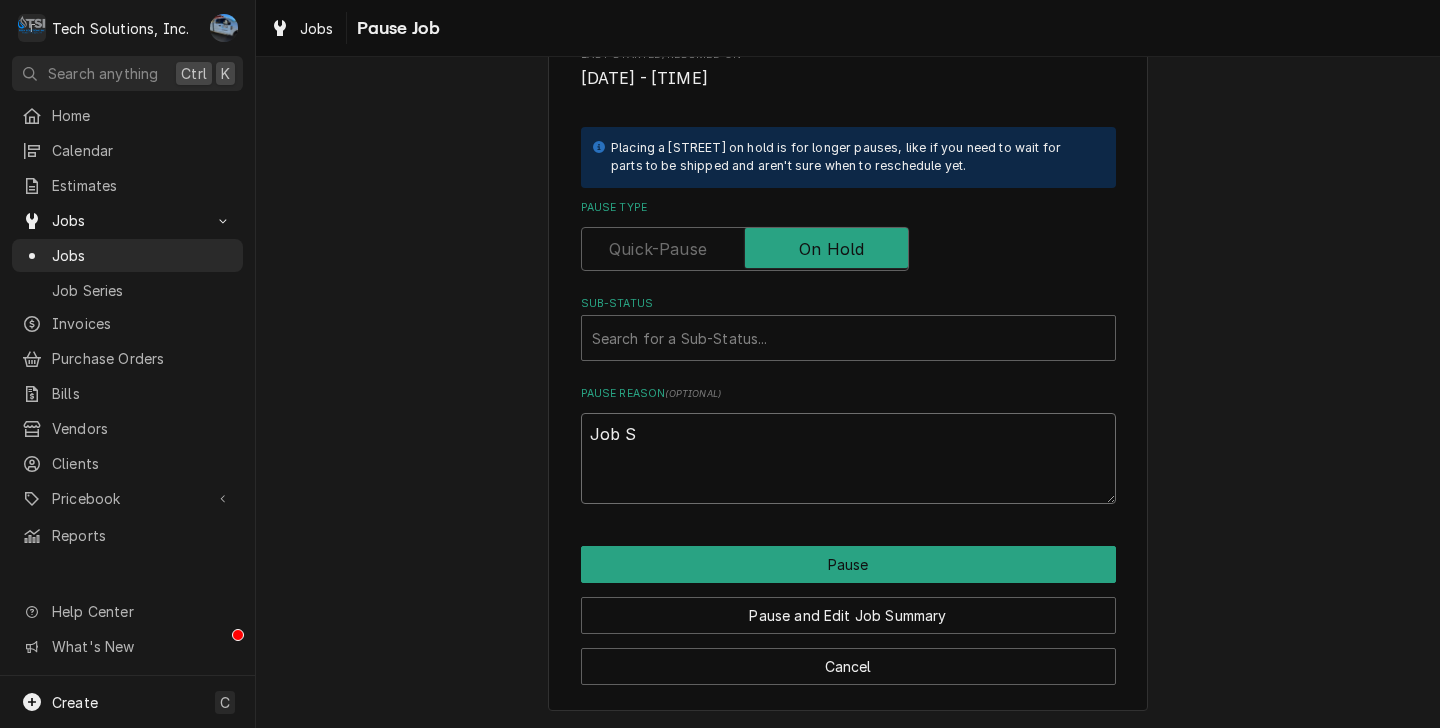 type on "x" 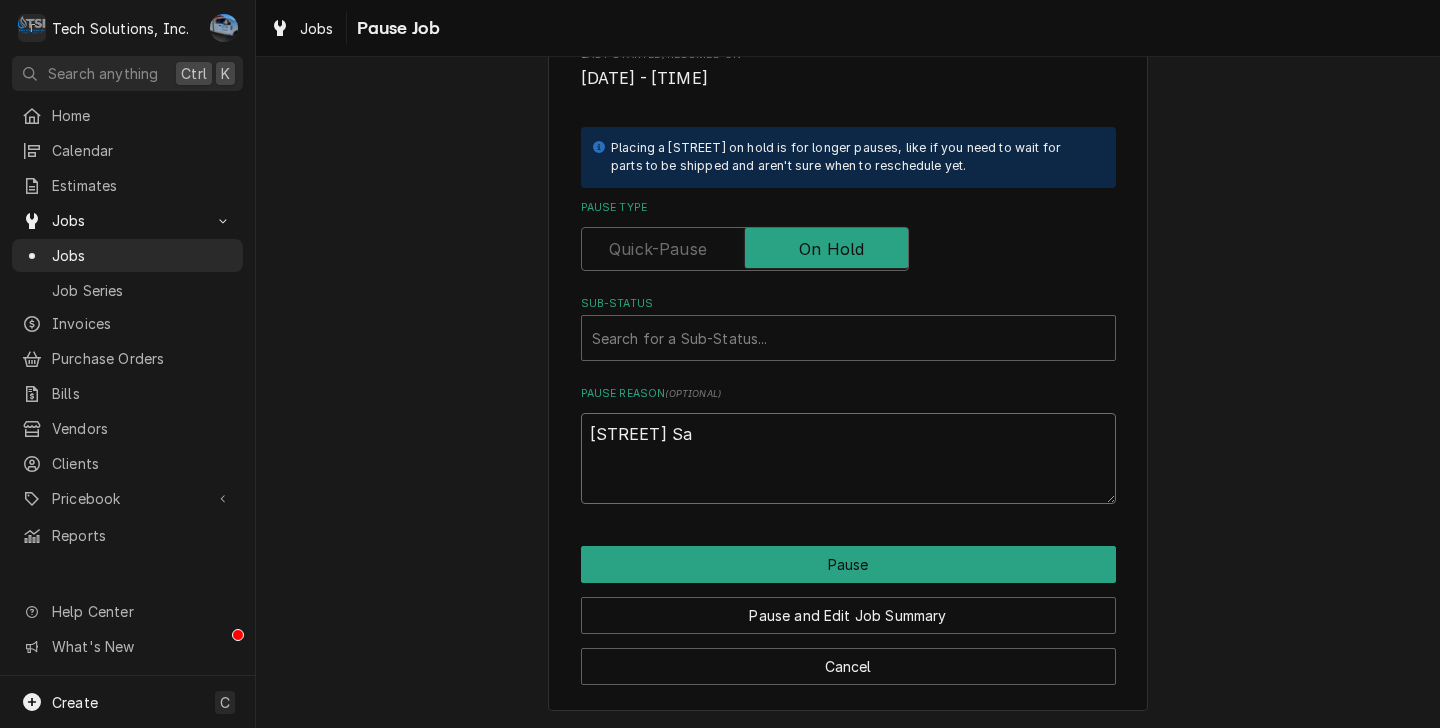 type on "x" 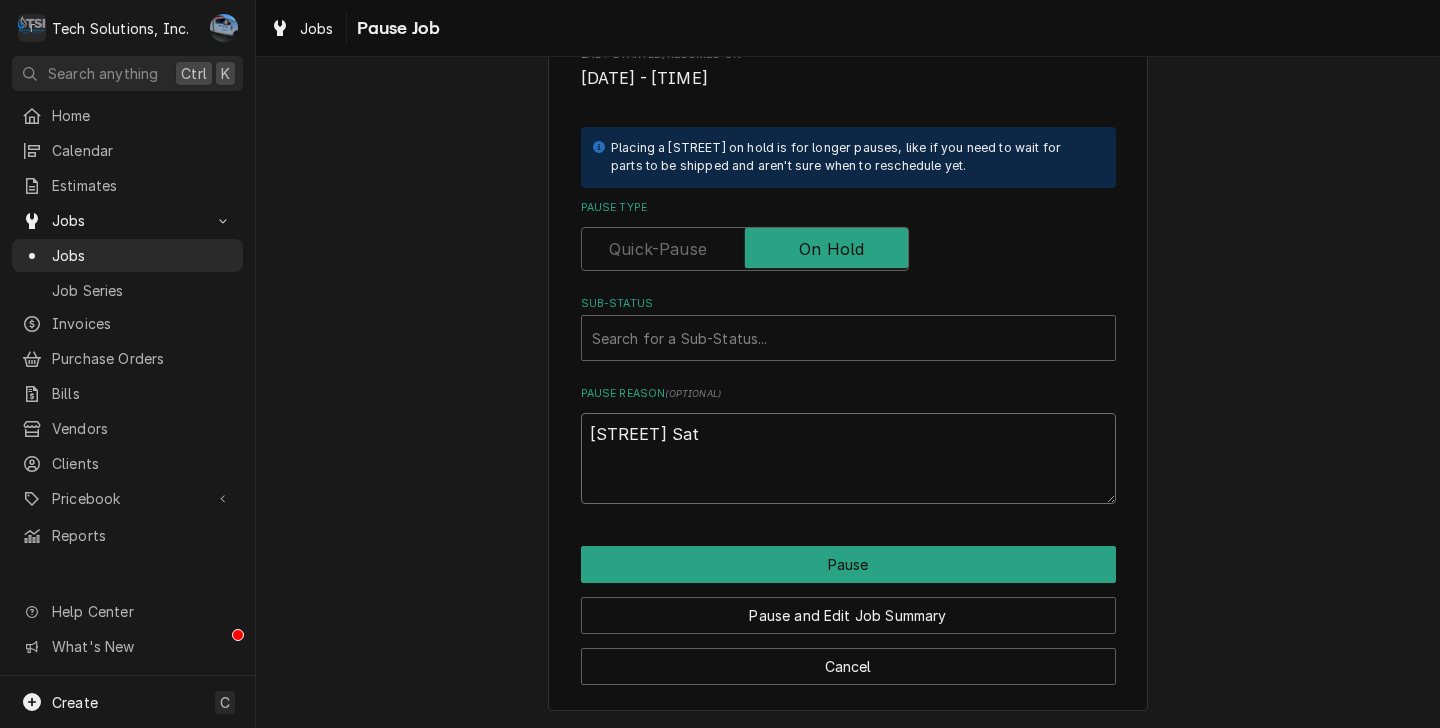 type on "x" 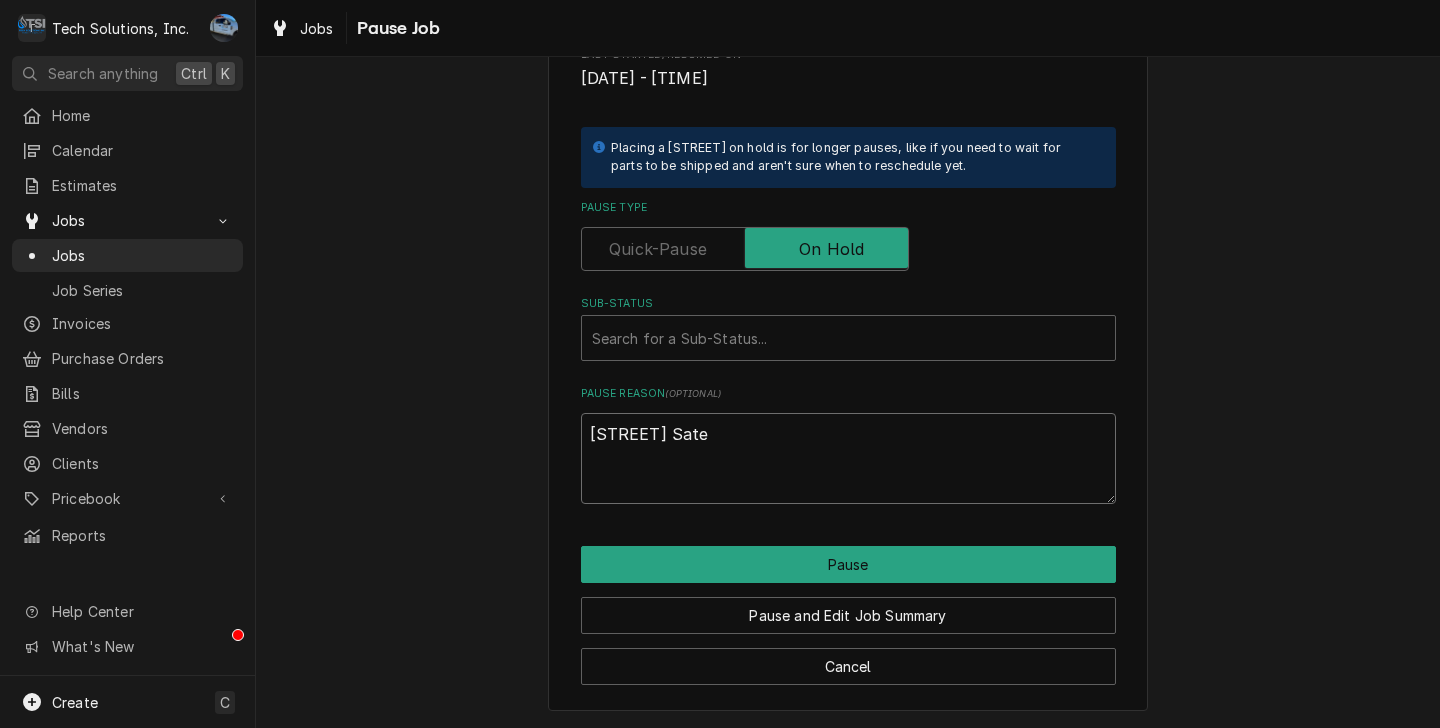 type on "x" 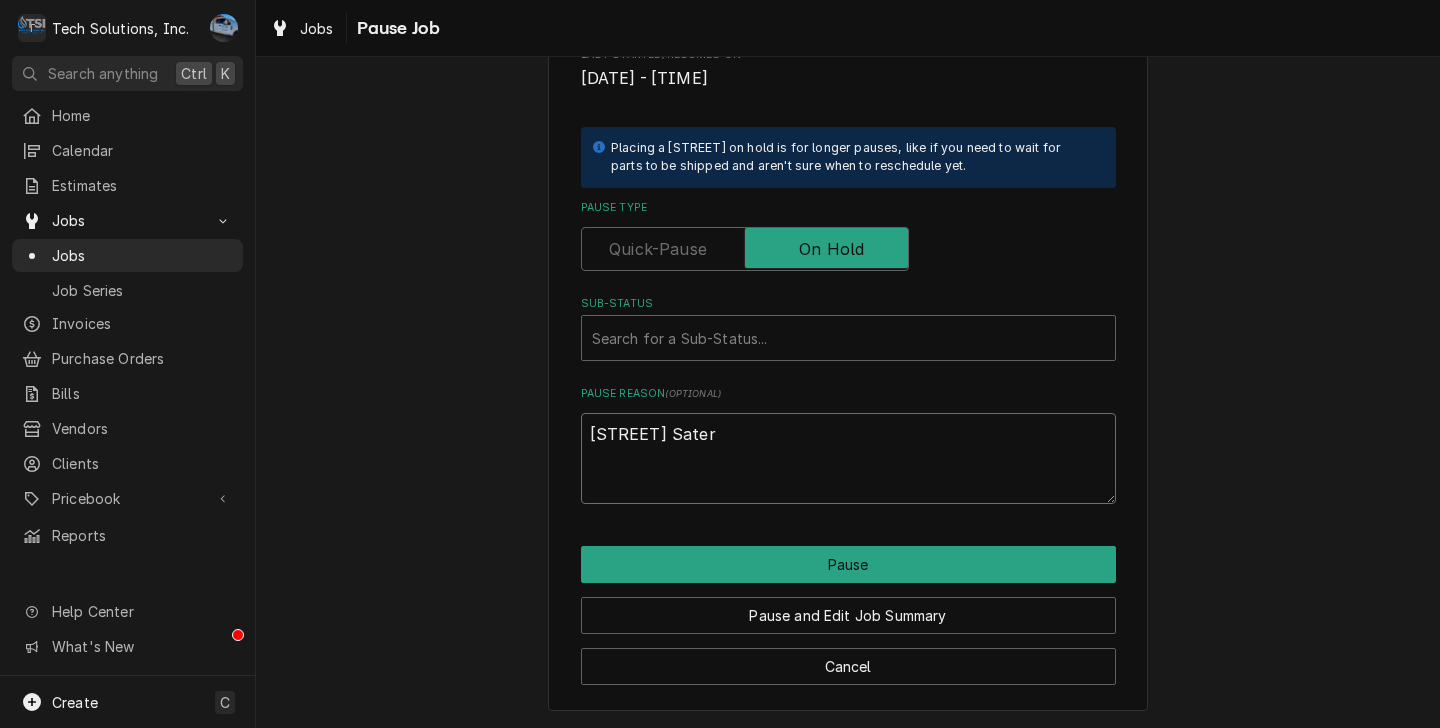 type on "x" 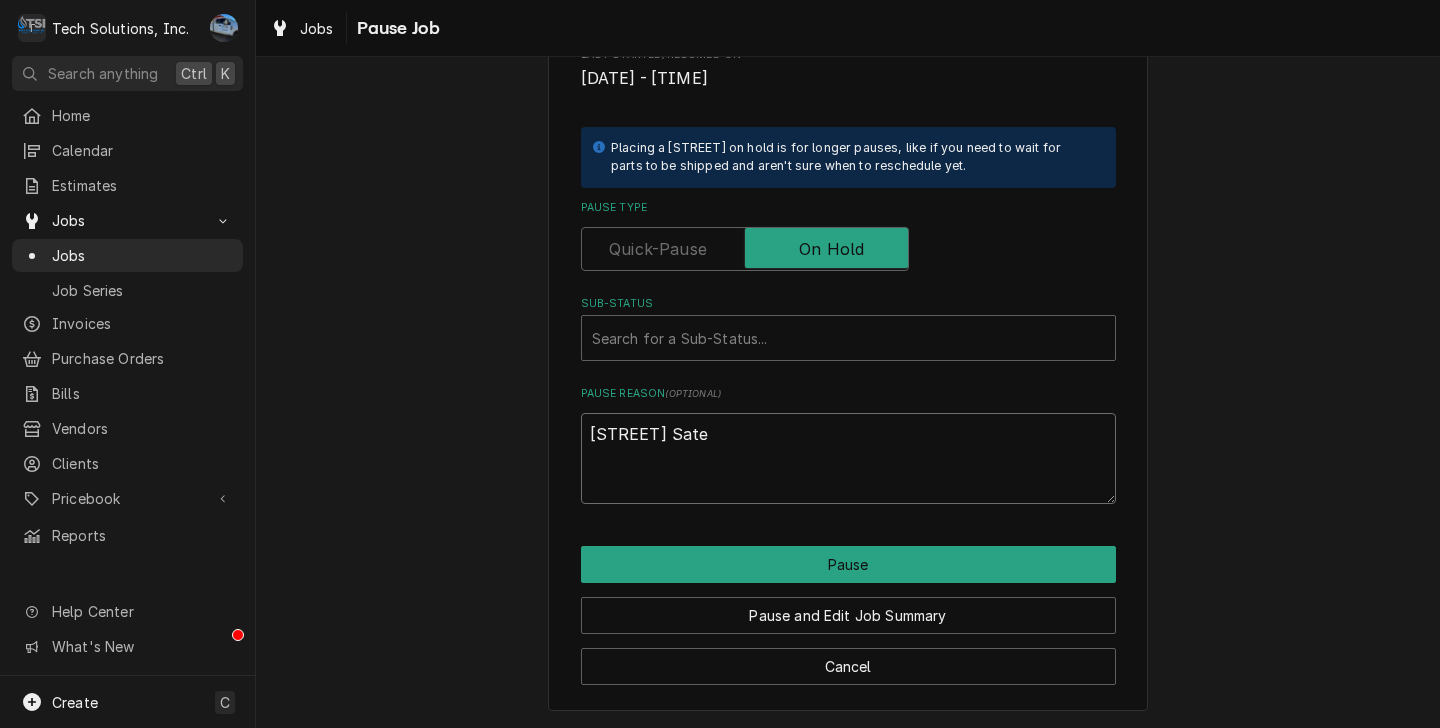 type on "x" 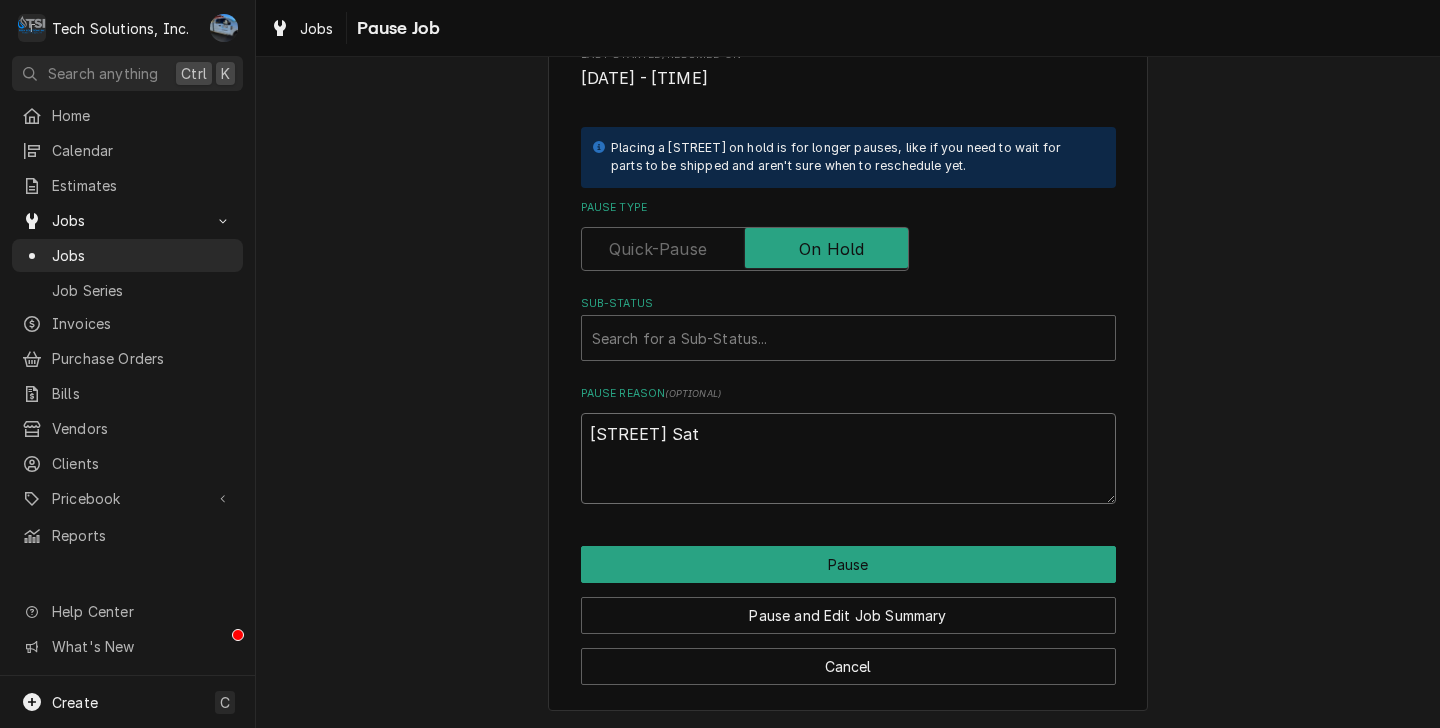 type on "x" 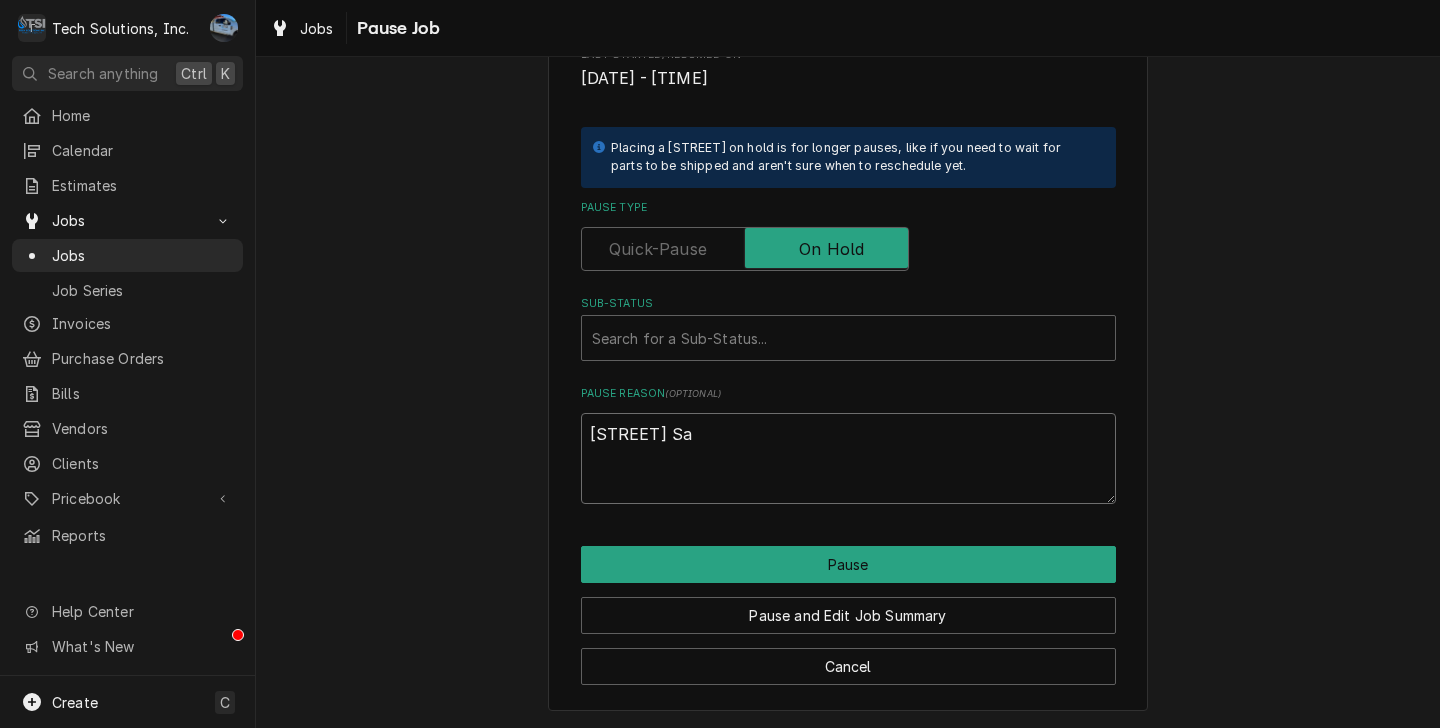 type on "x" 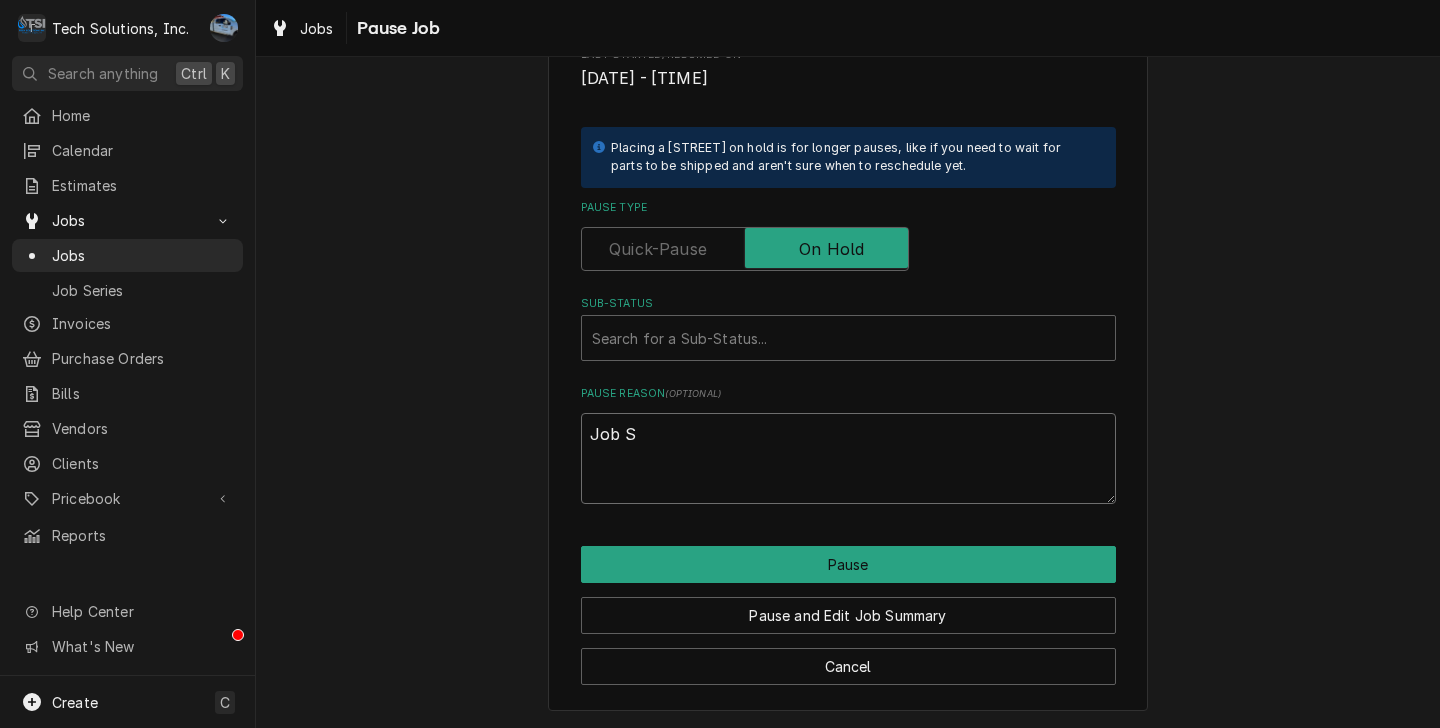 type on "x" 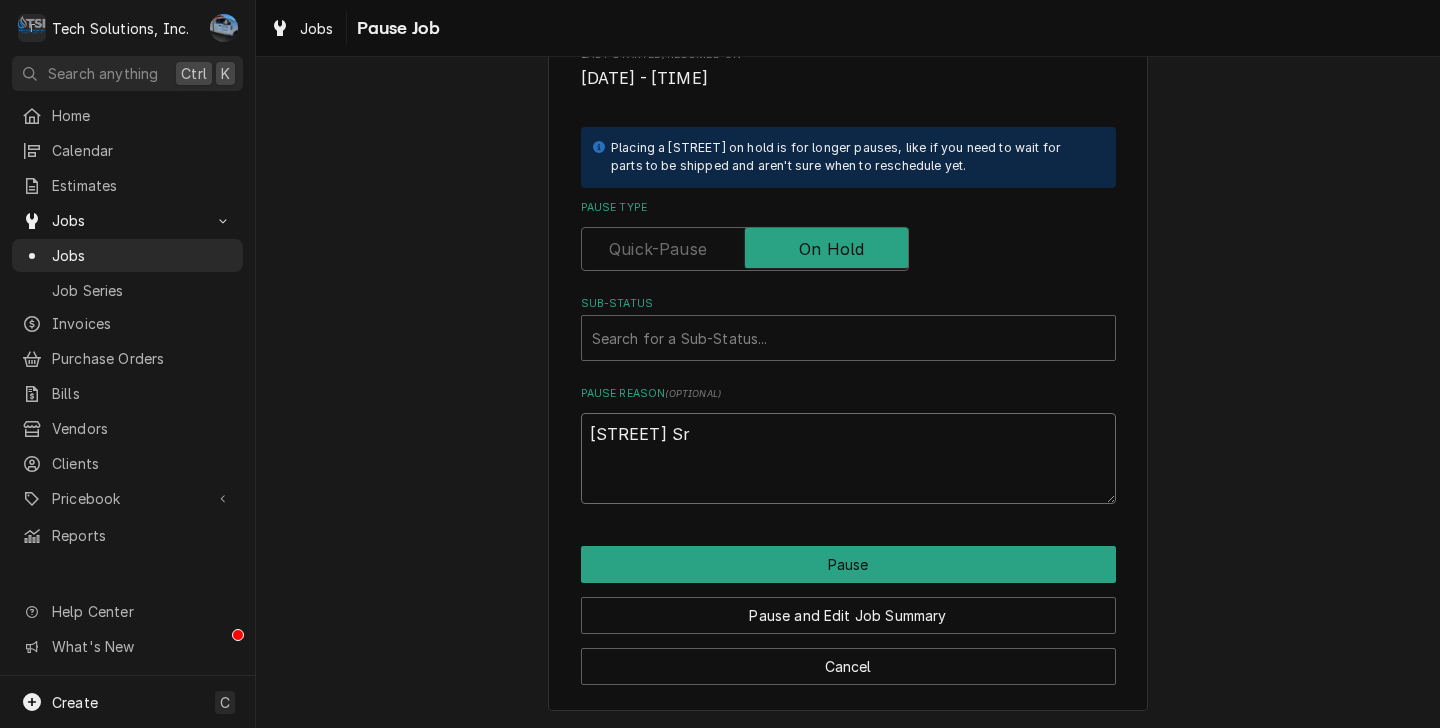 type on "x" 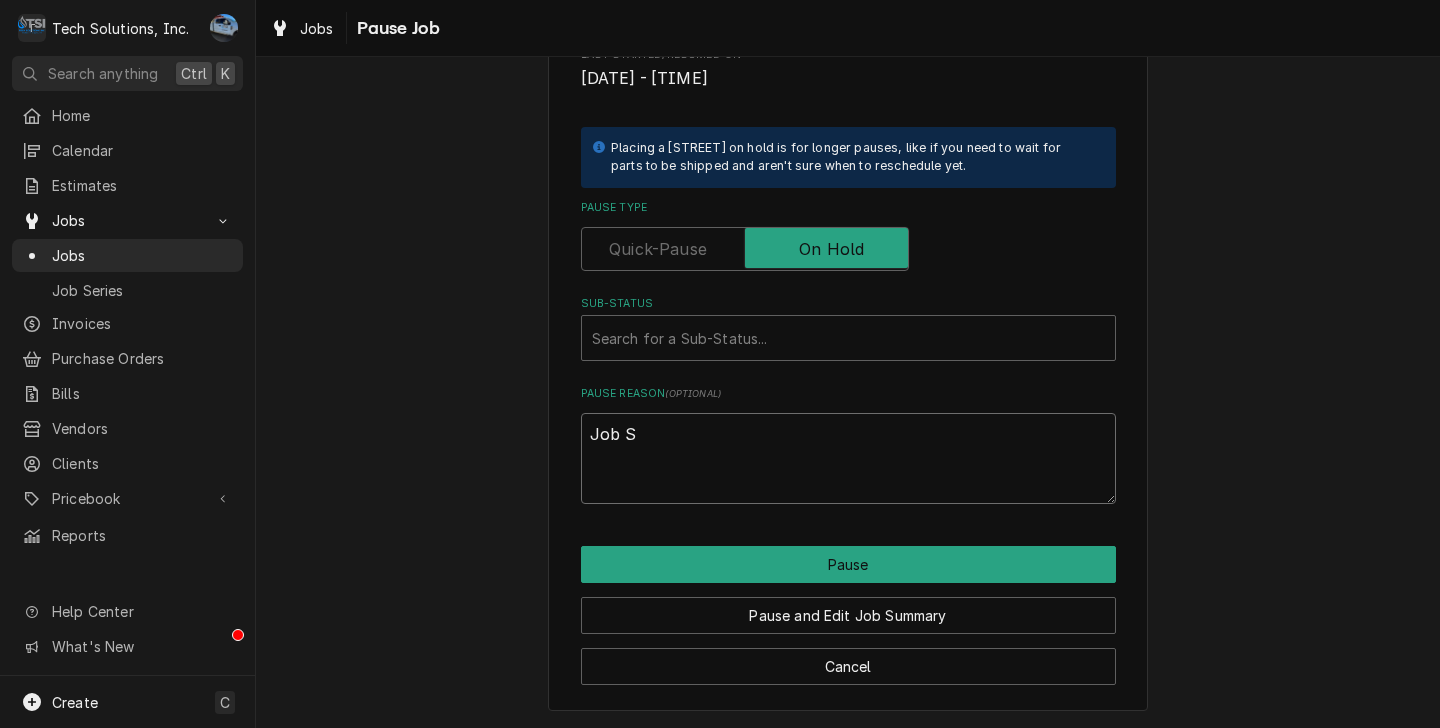 type on "x" 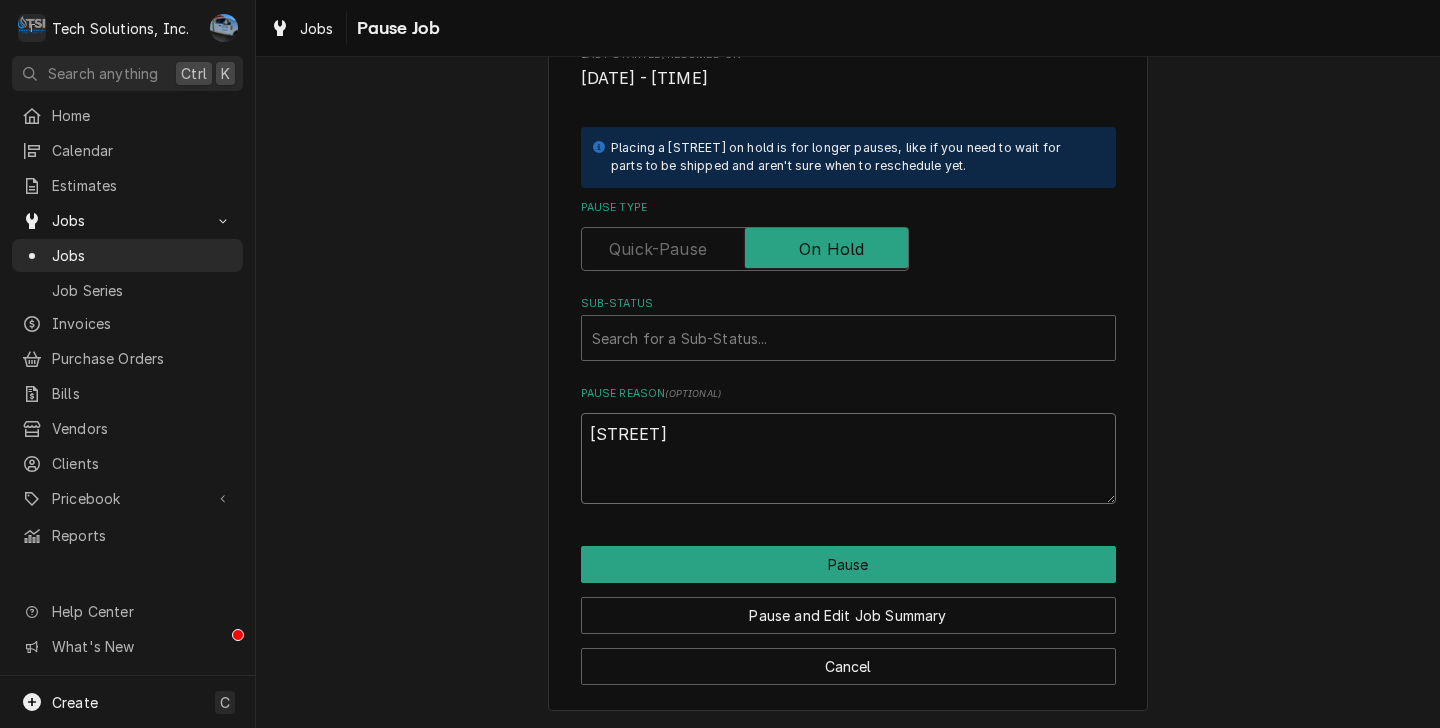 type on "x" 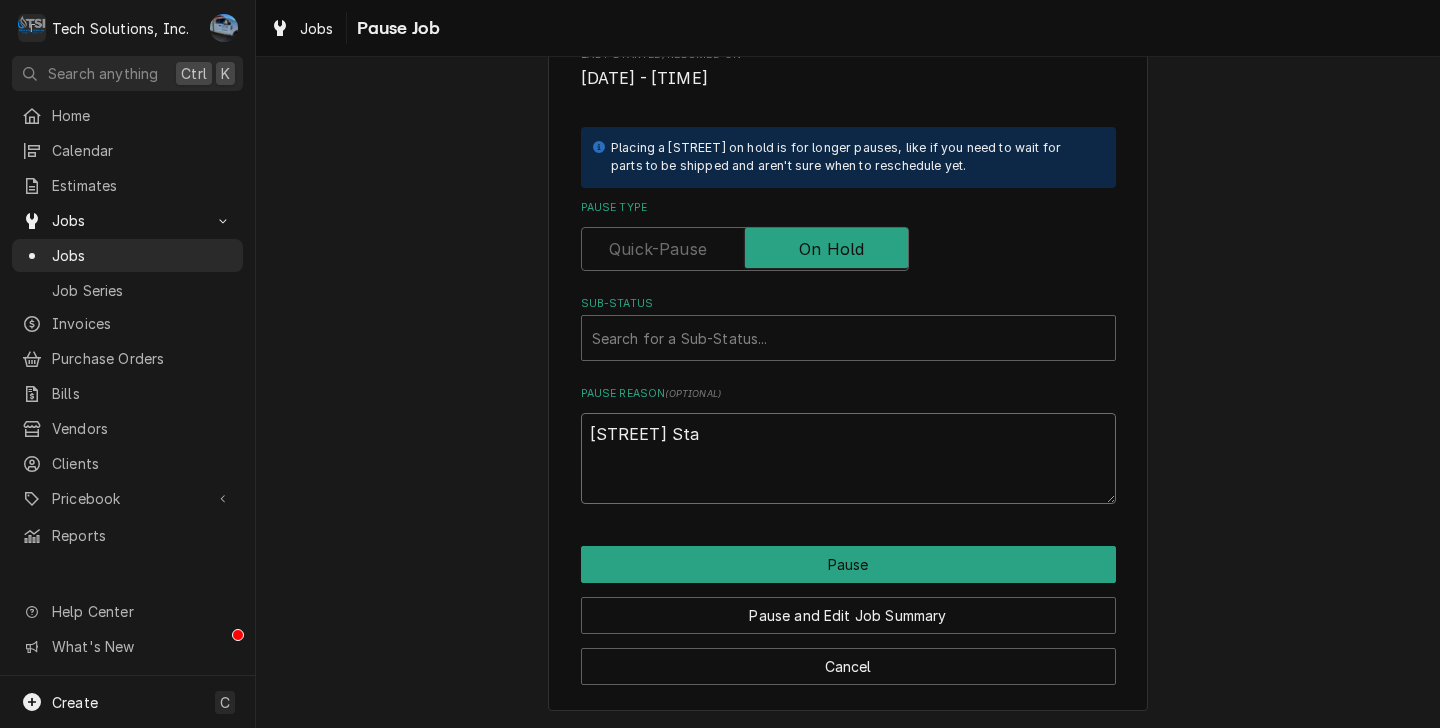 type on "x" 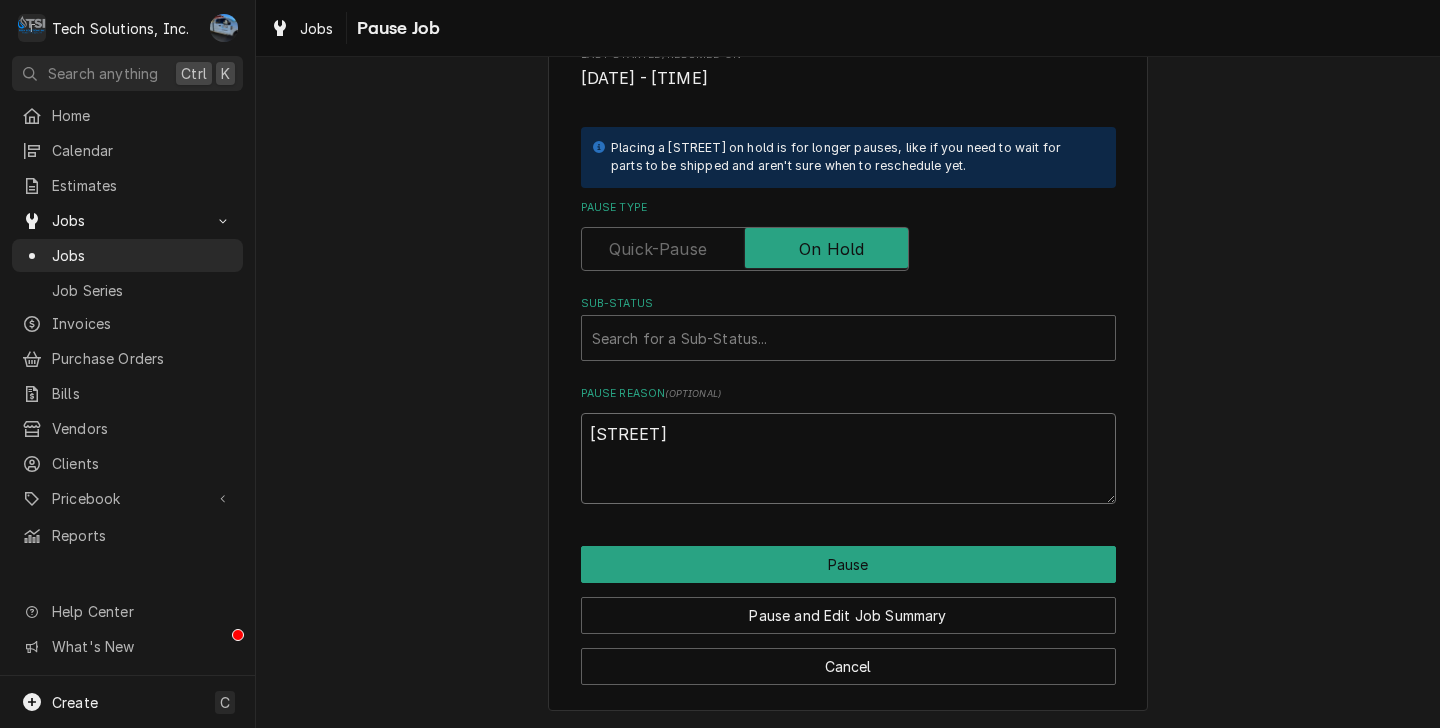 type on "x" 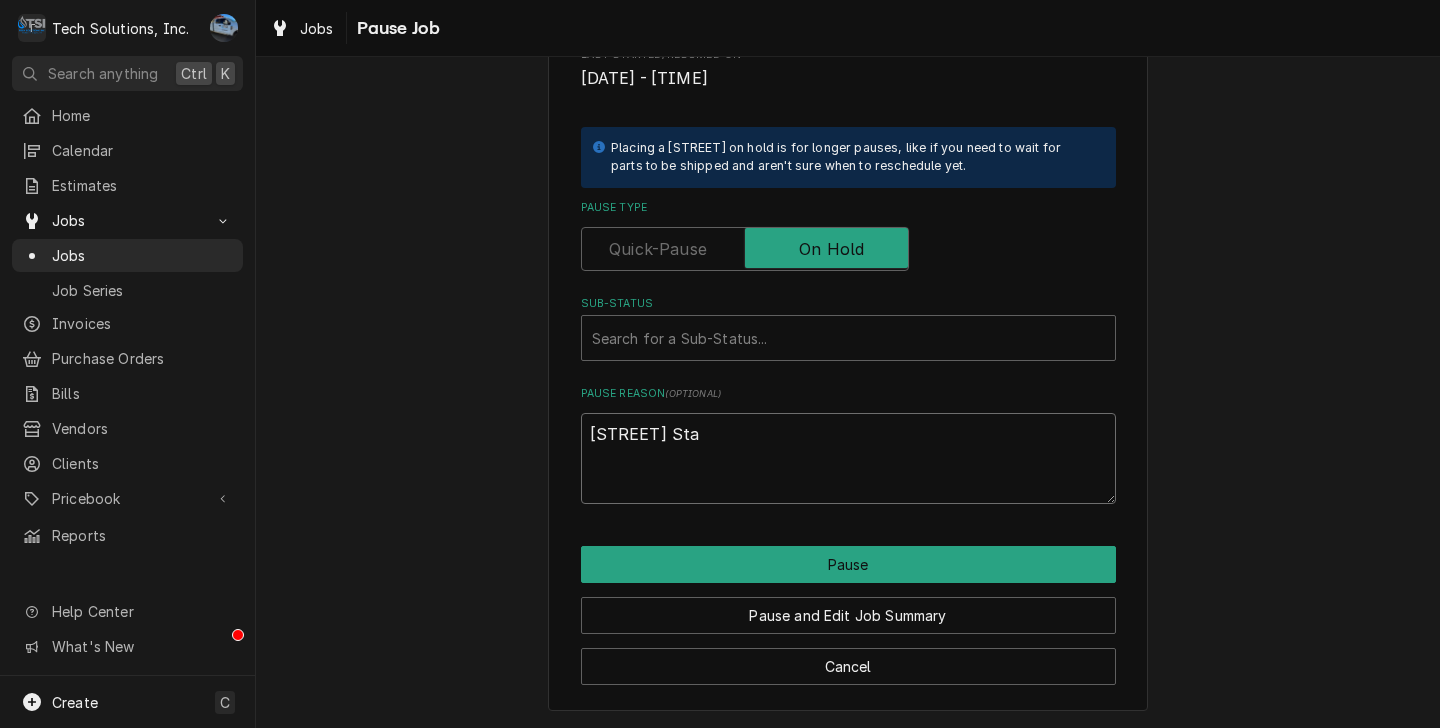 type on "x" 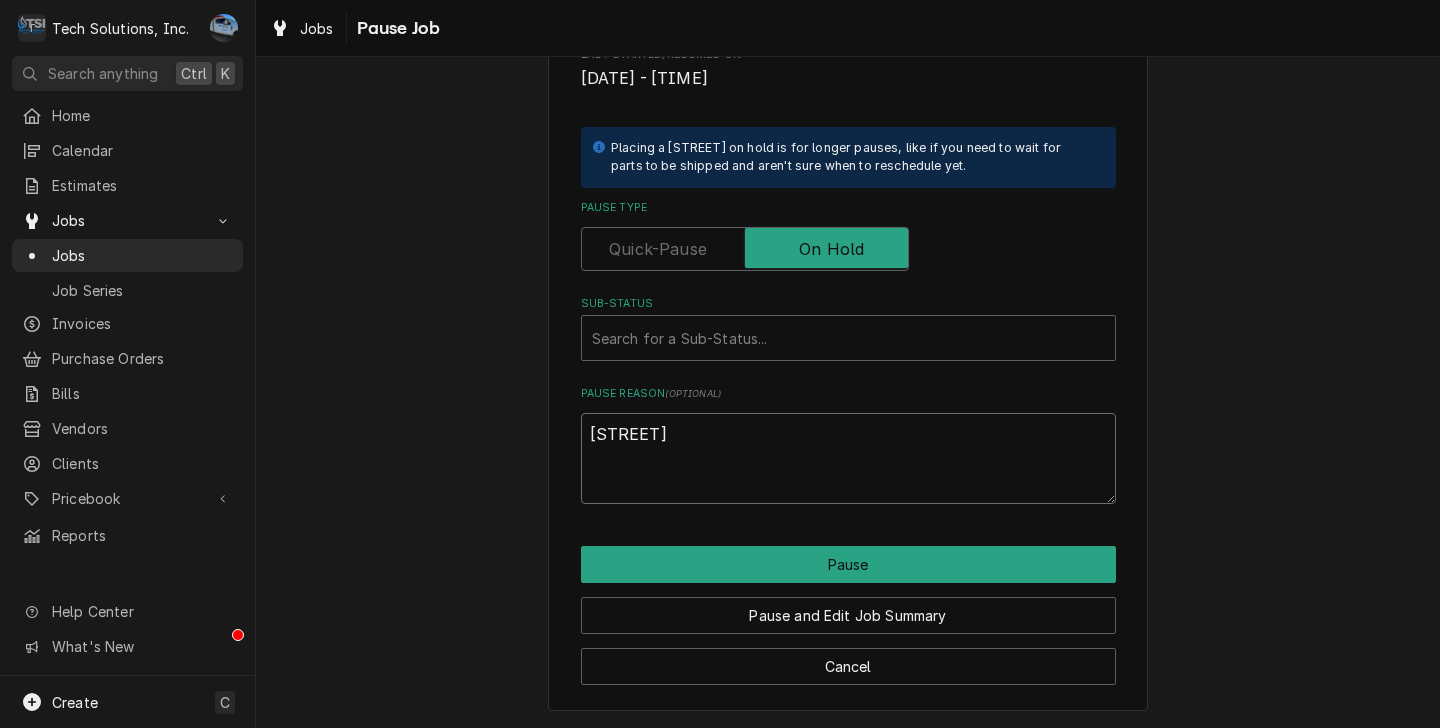 type on "x" 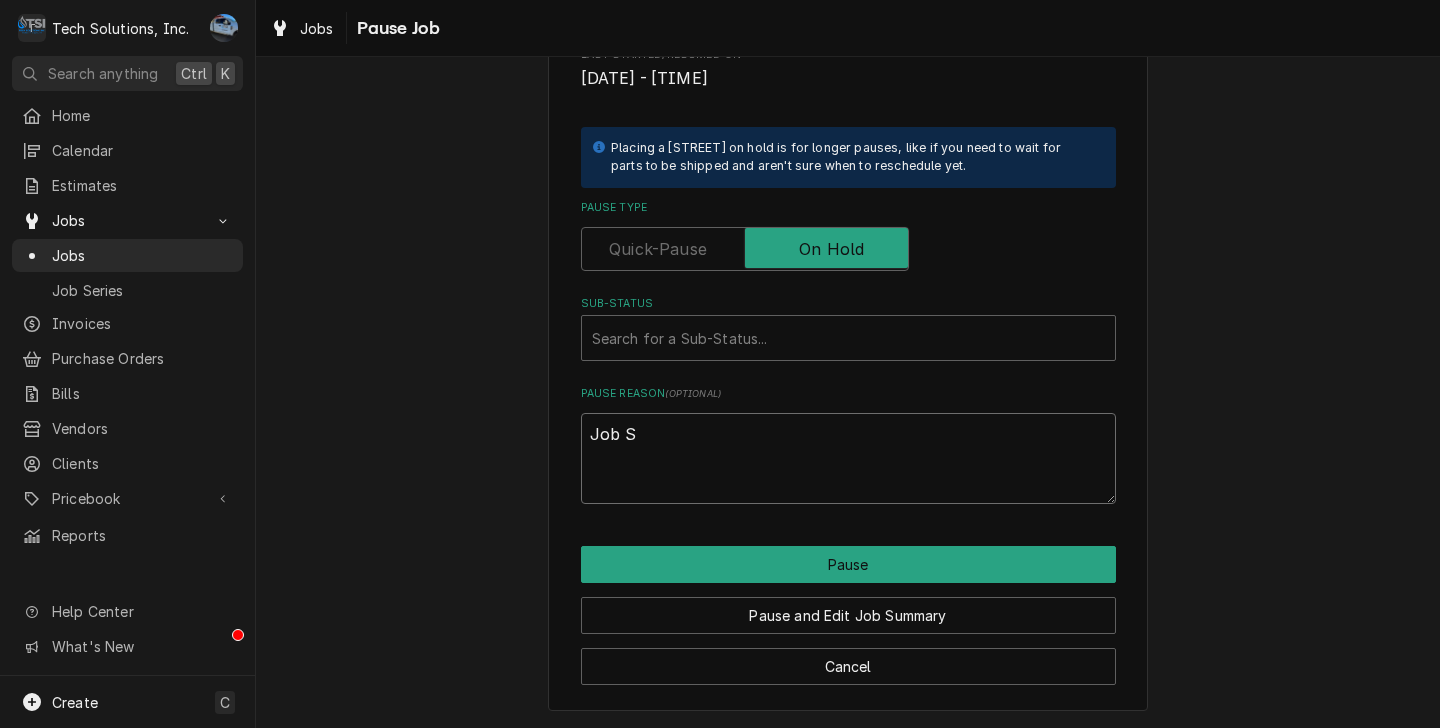 type on "x" 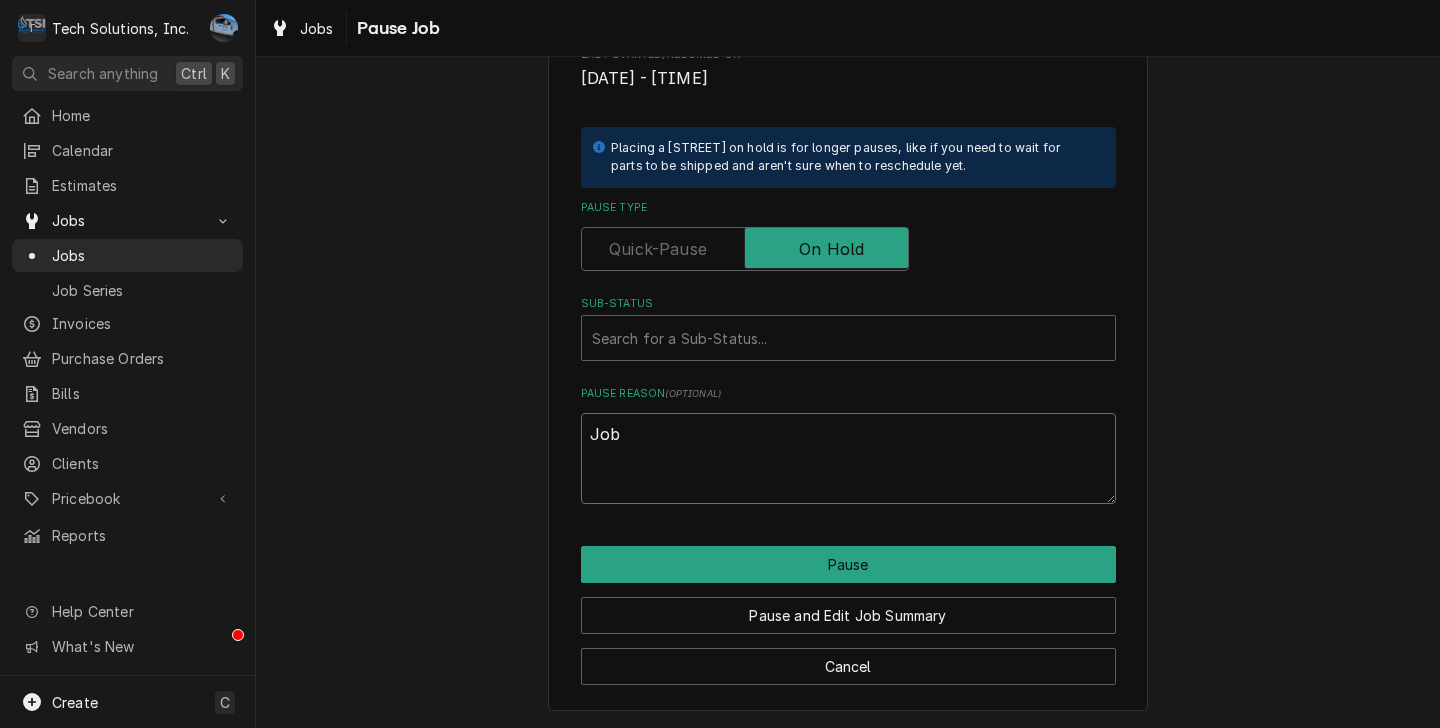 type on "x" 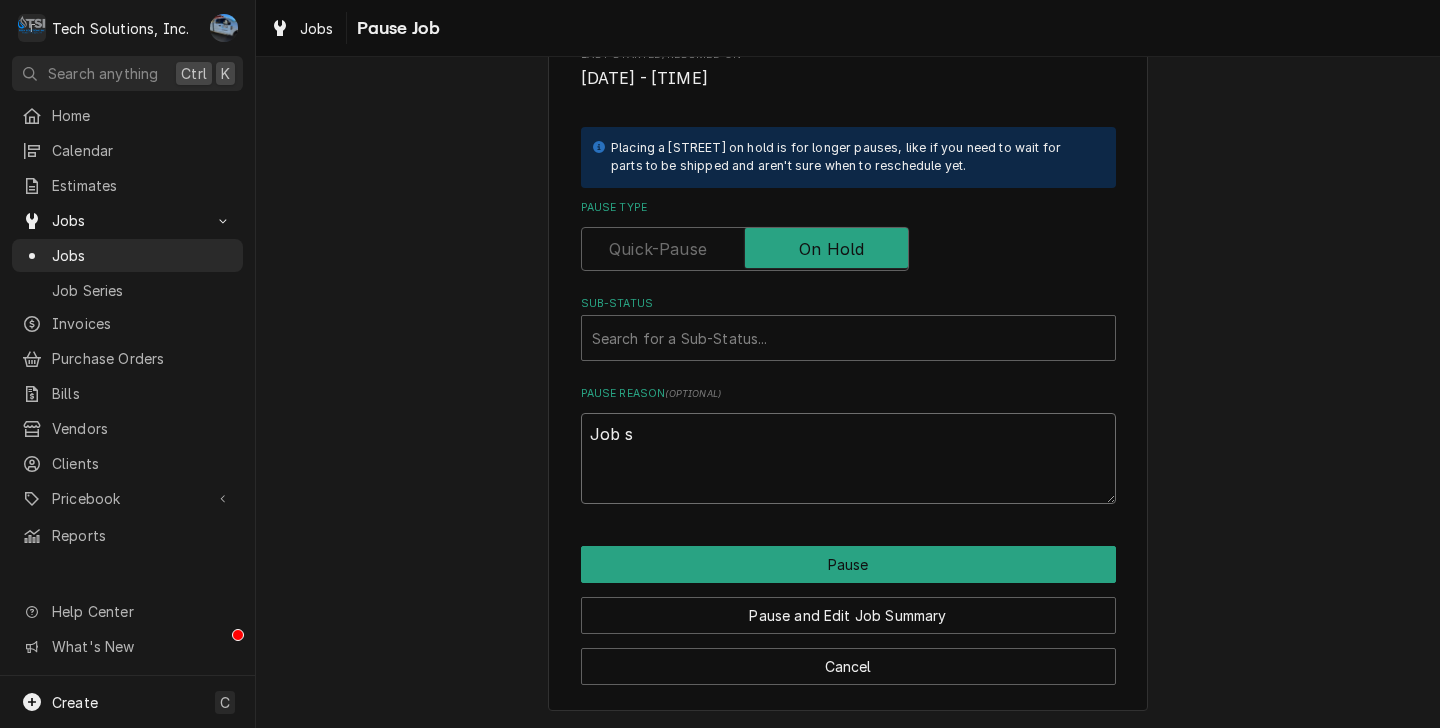type on "x" 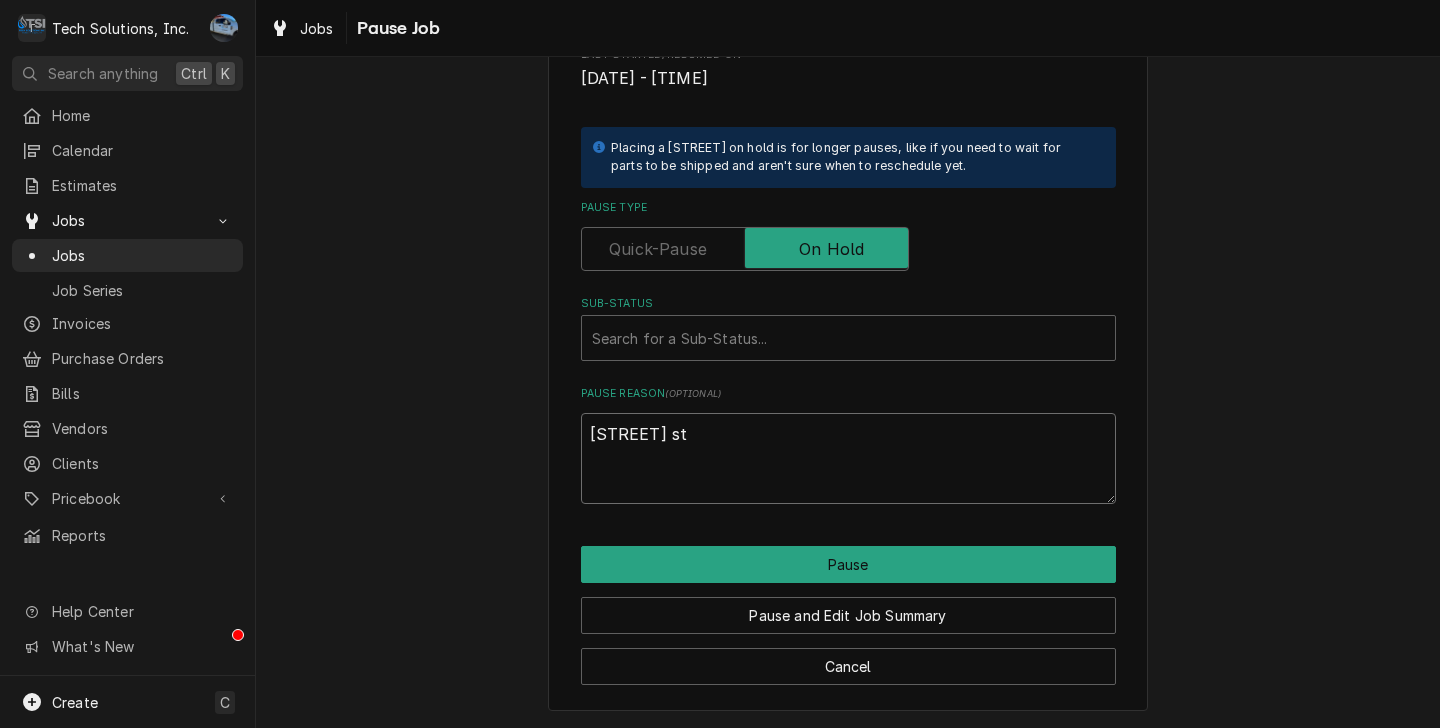 type on "x" 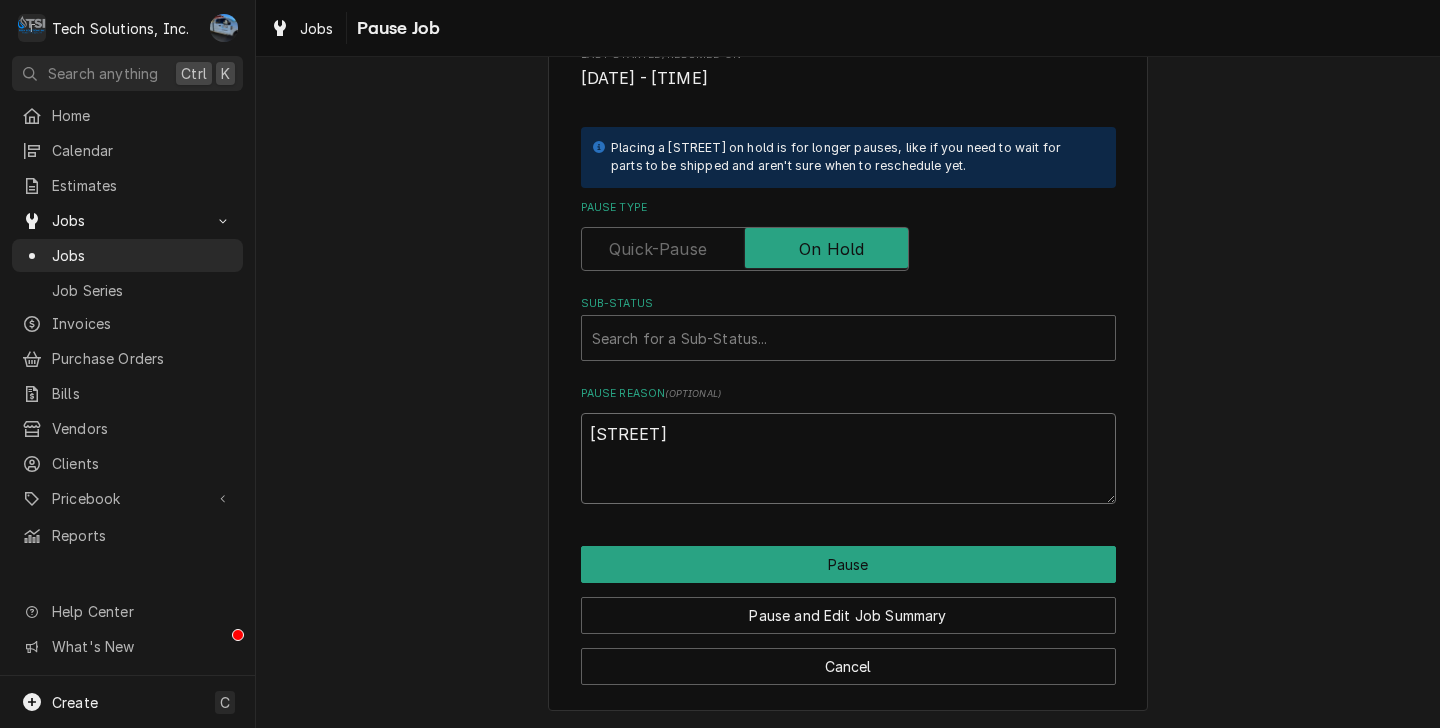 type on "x" 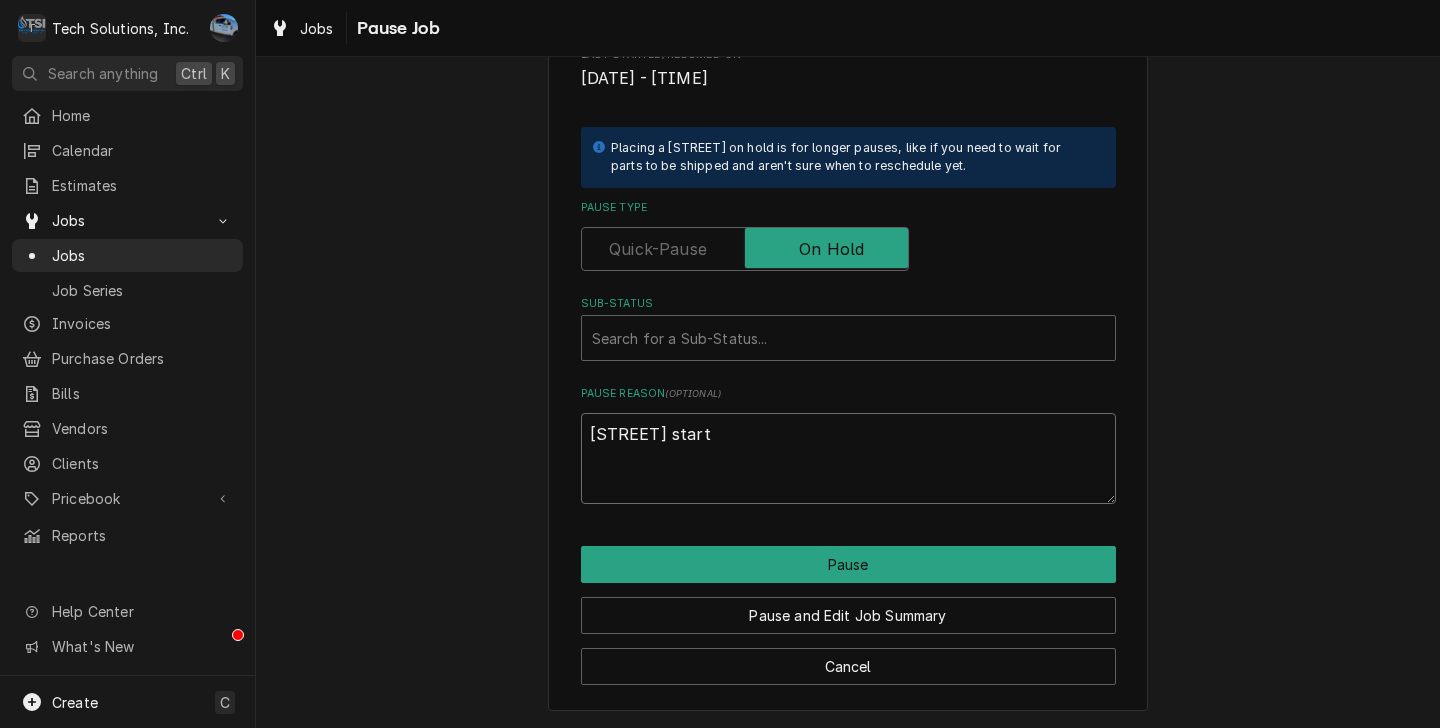 type on "x" 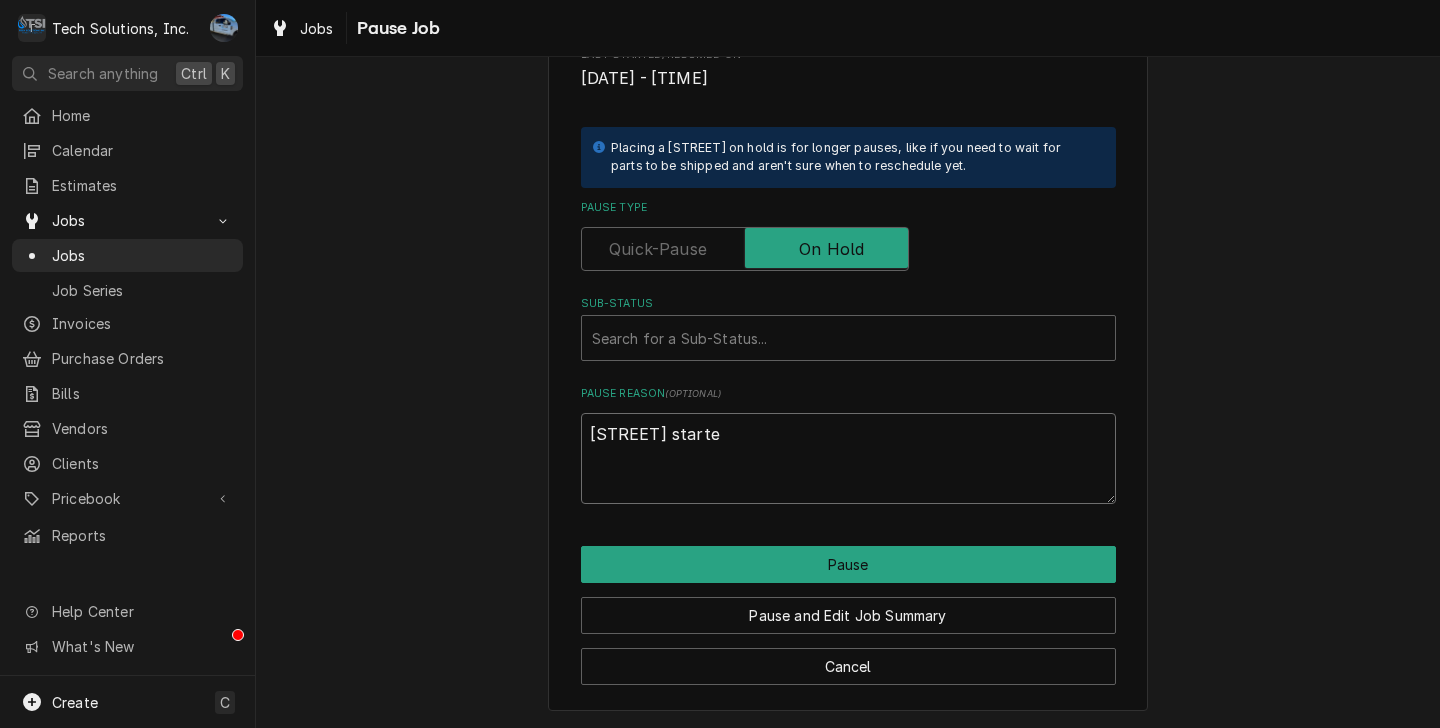 type on "x" 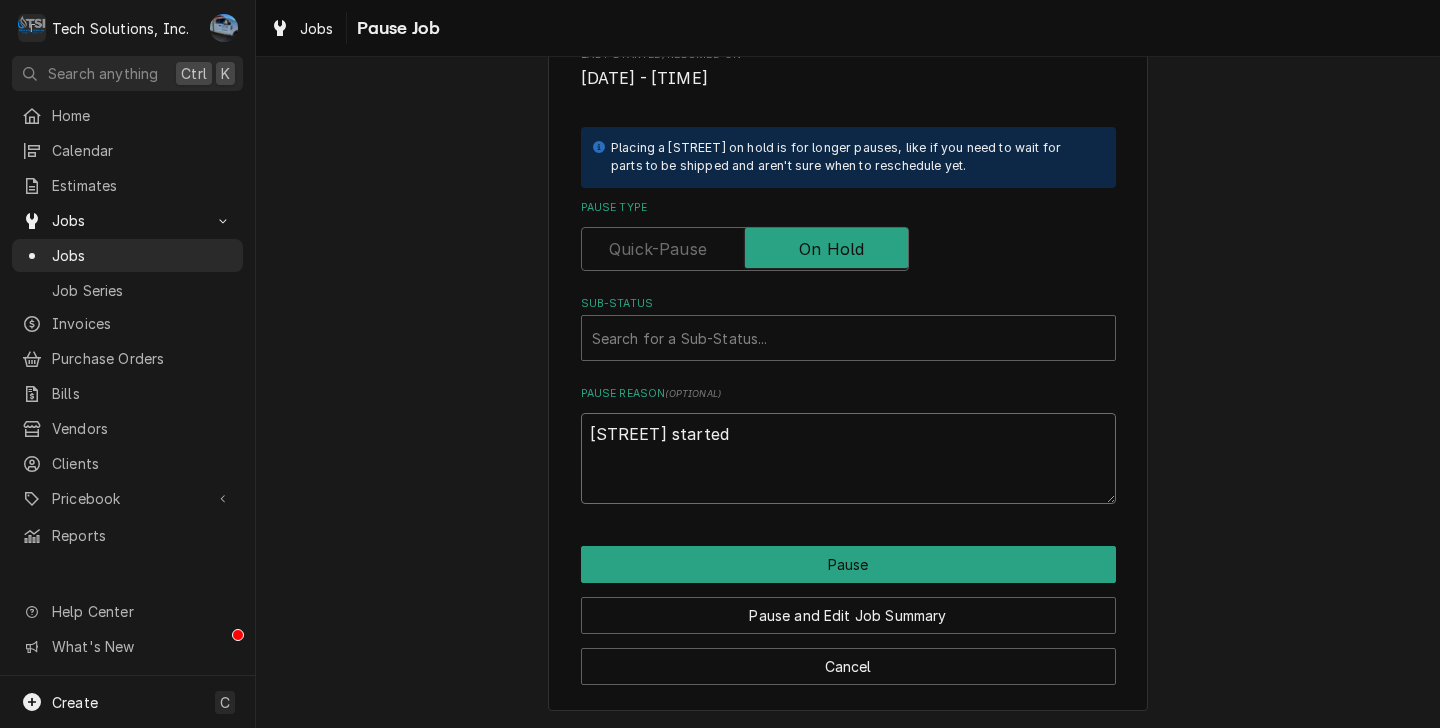 type on "x" 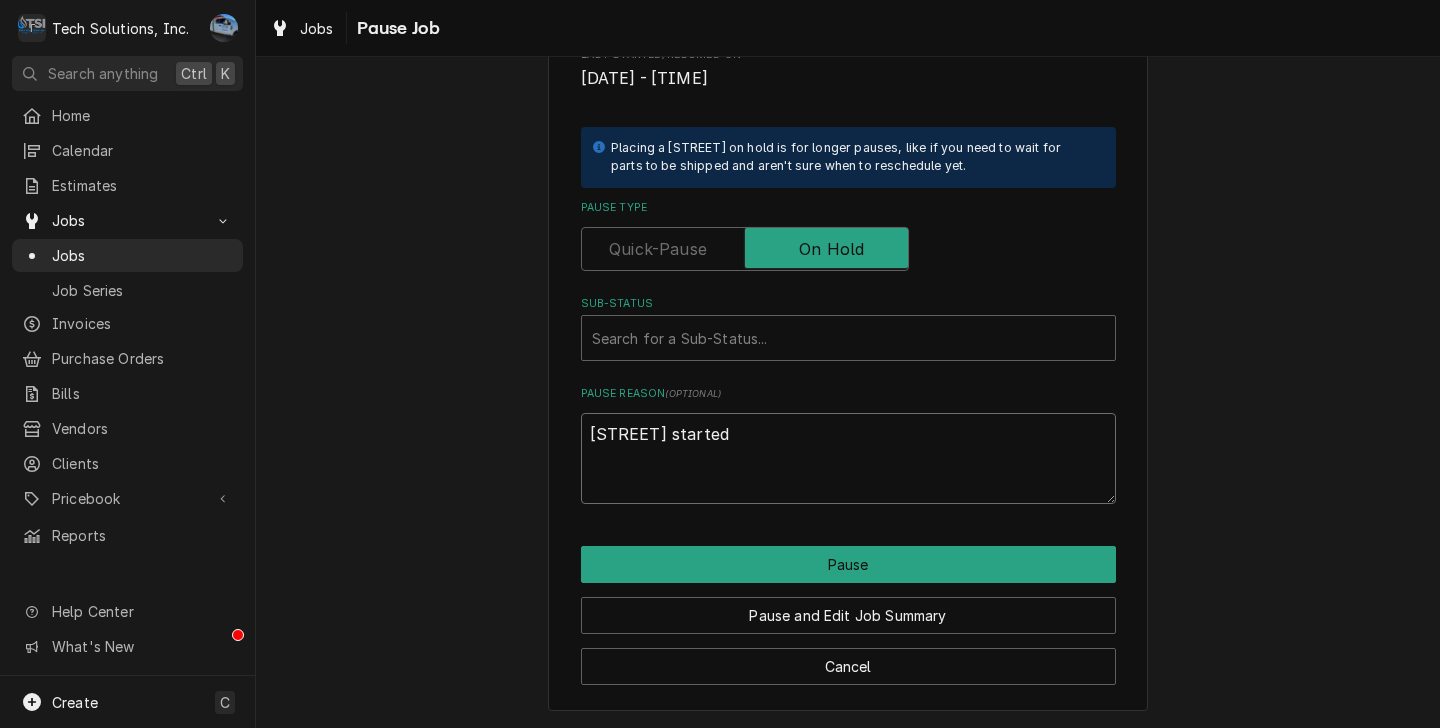 type on "x" 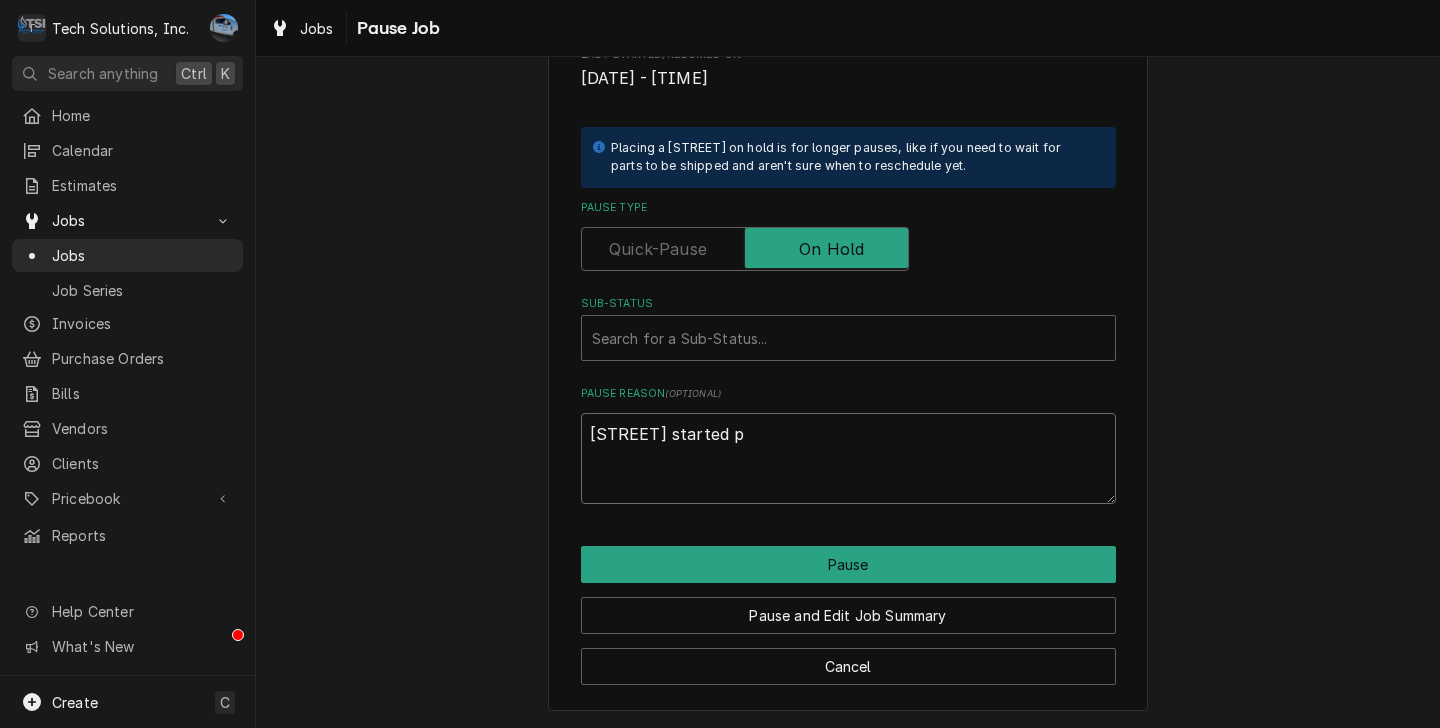 type on "x" 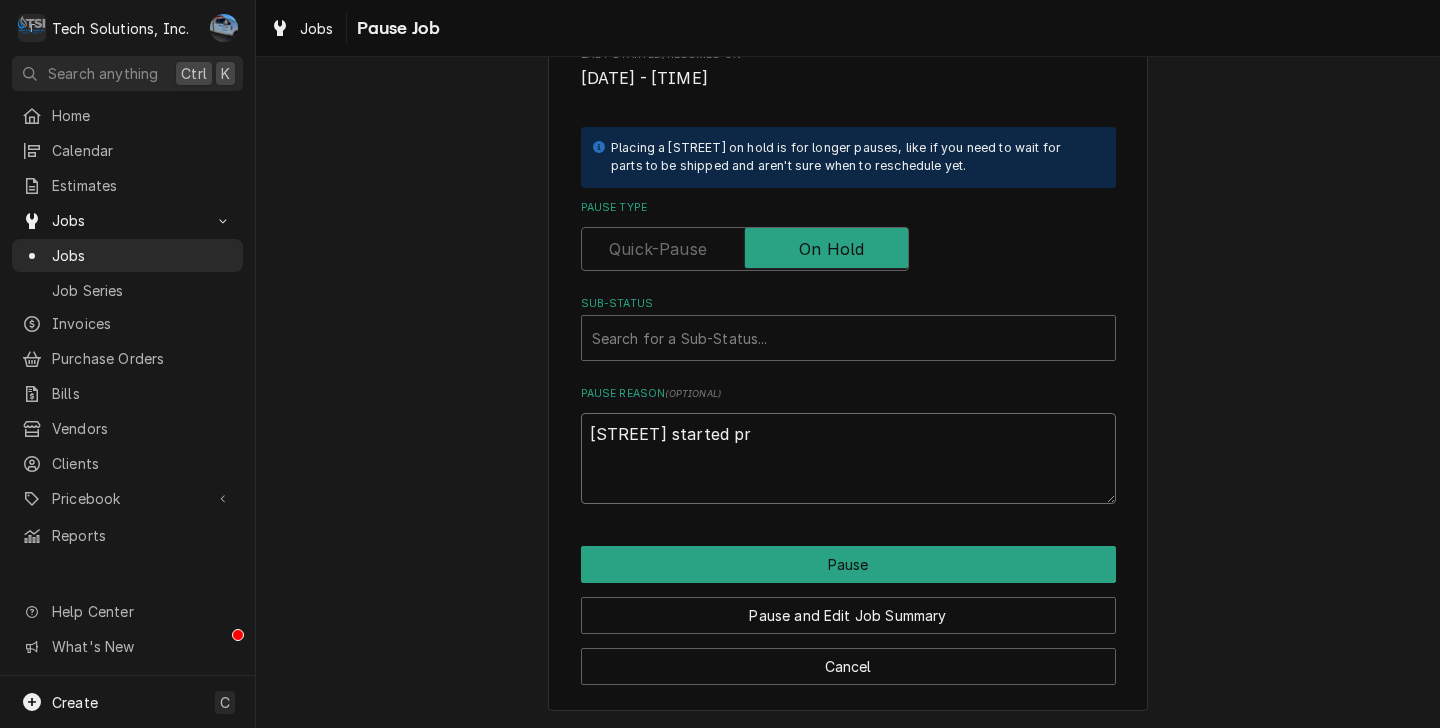 type on "x" 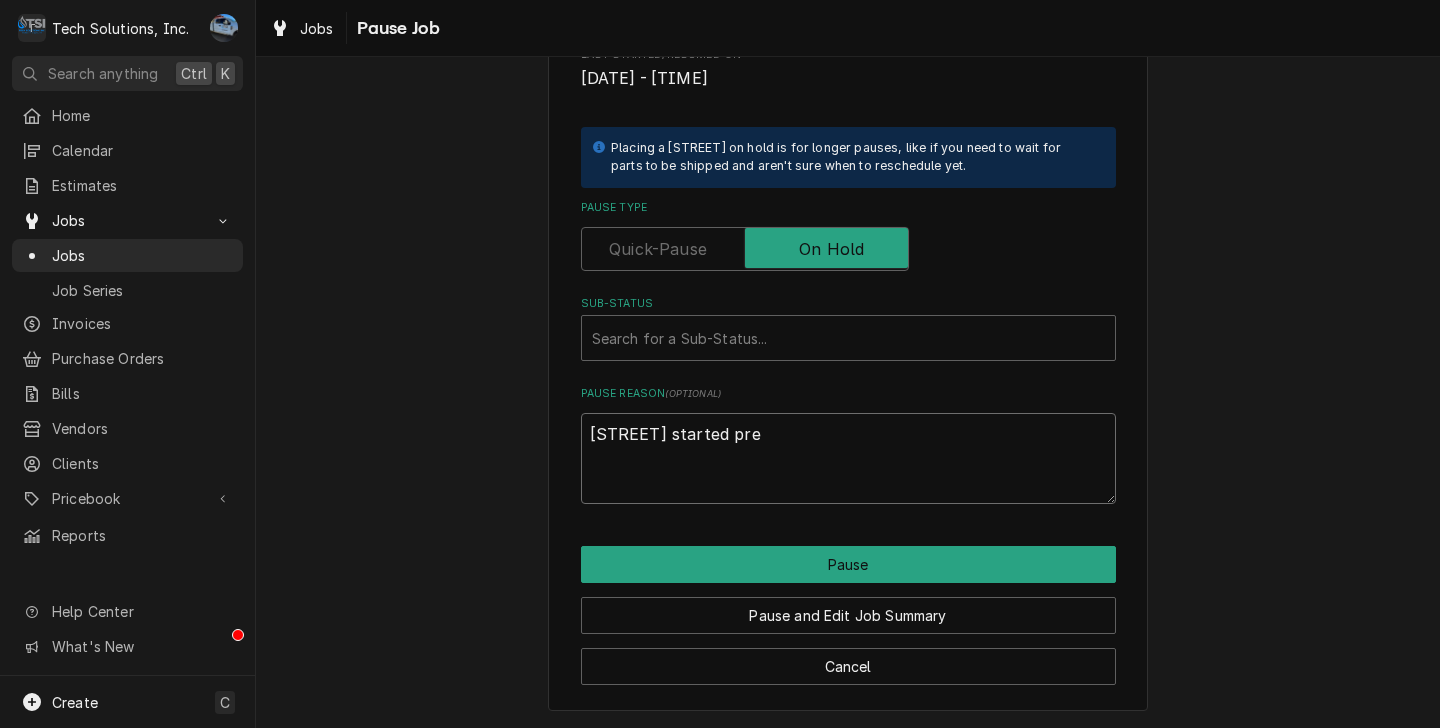 type on "x" 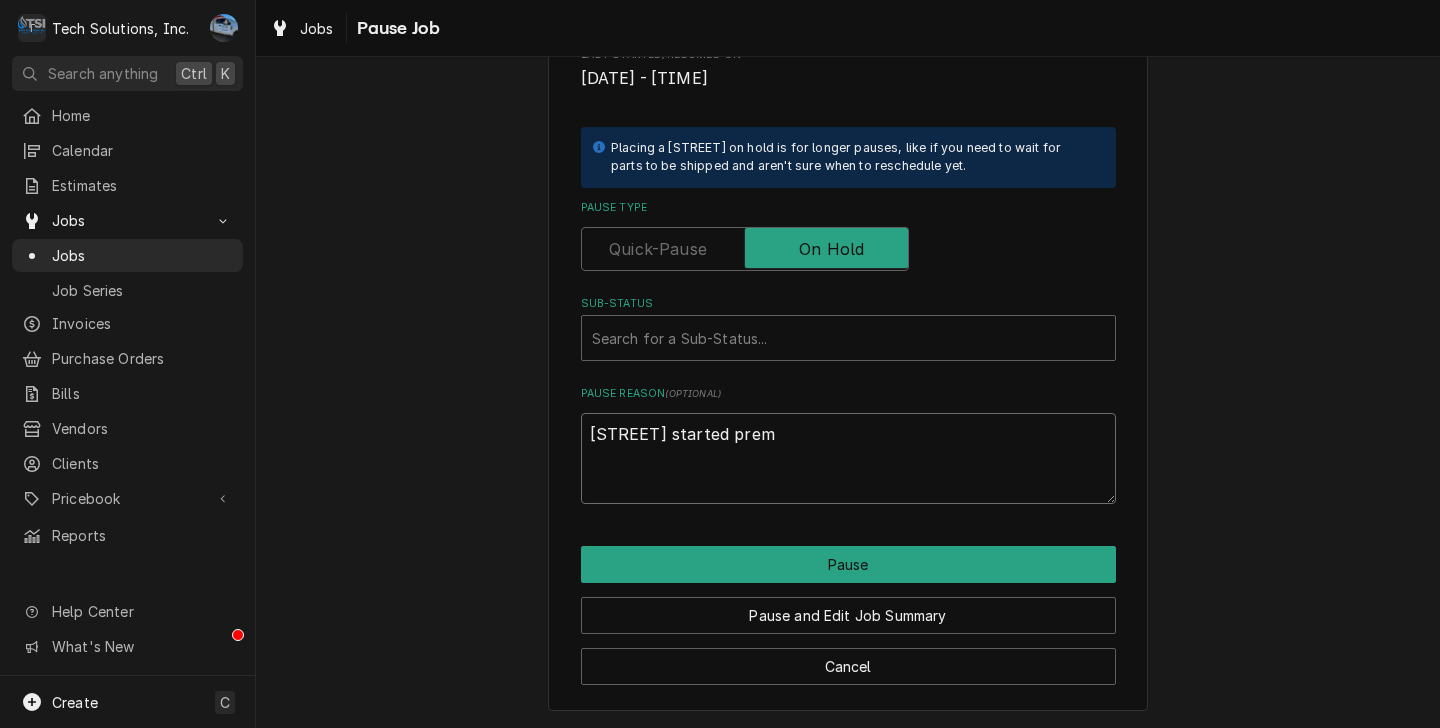 type on "x" 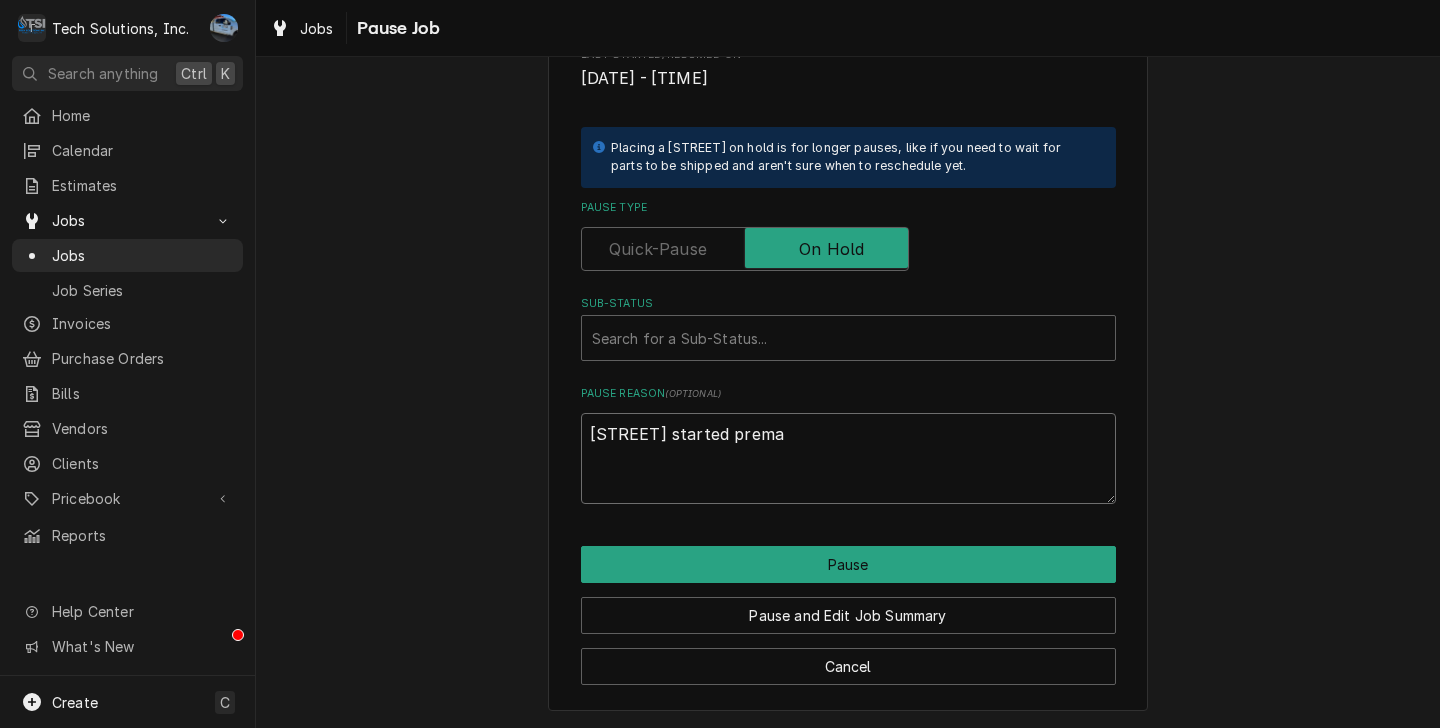 type on "x" 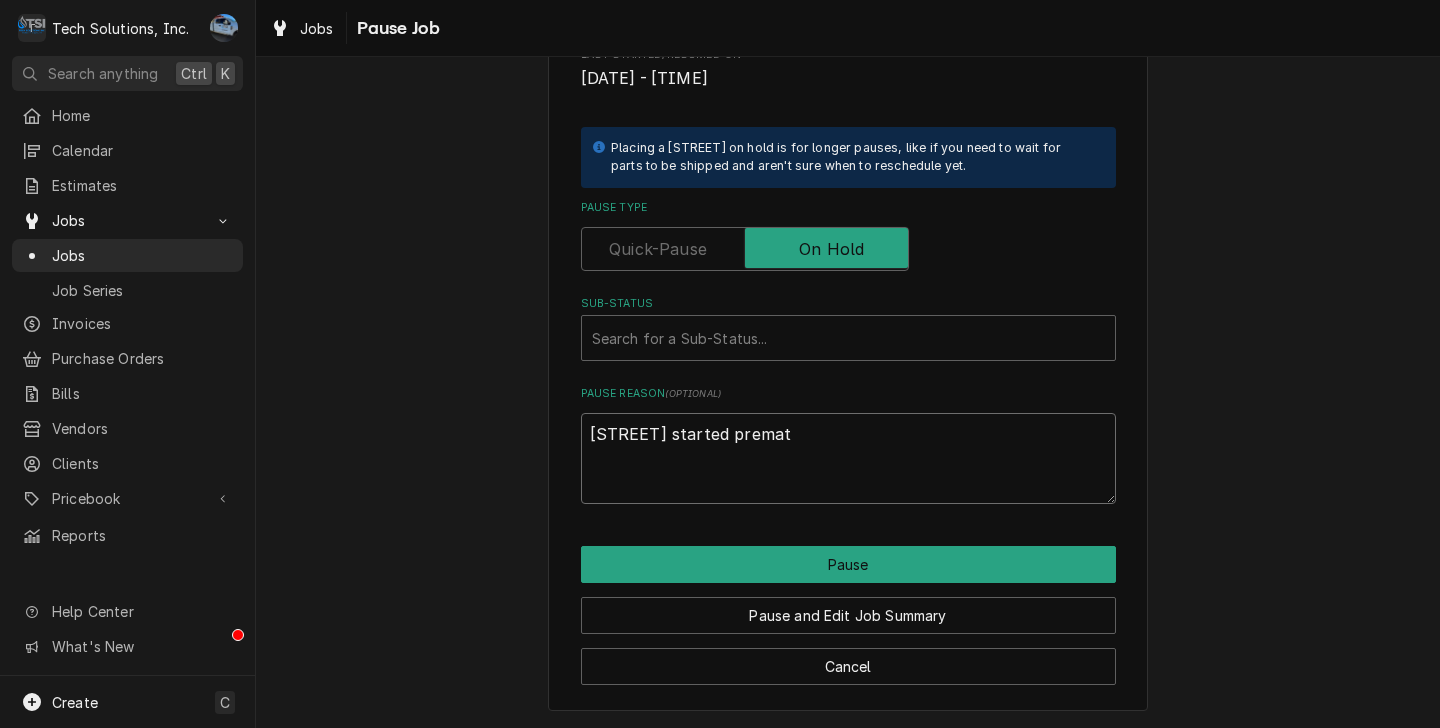 type on "x" 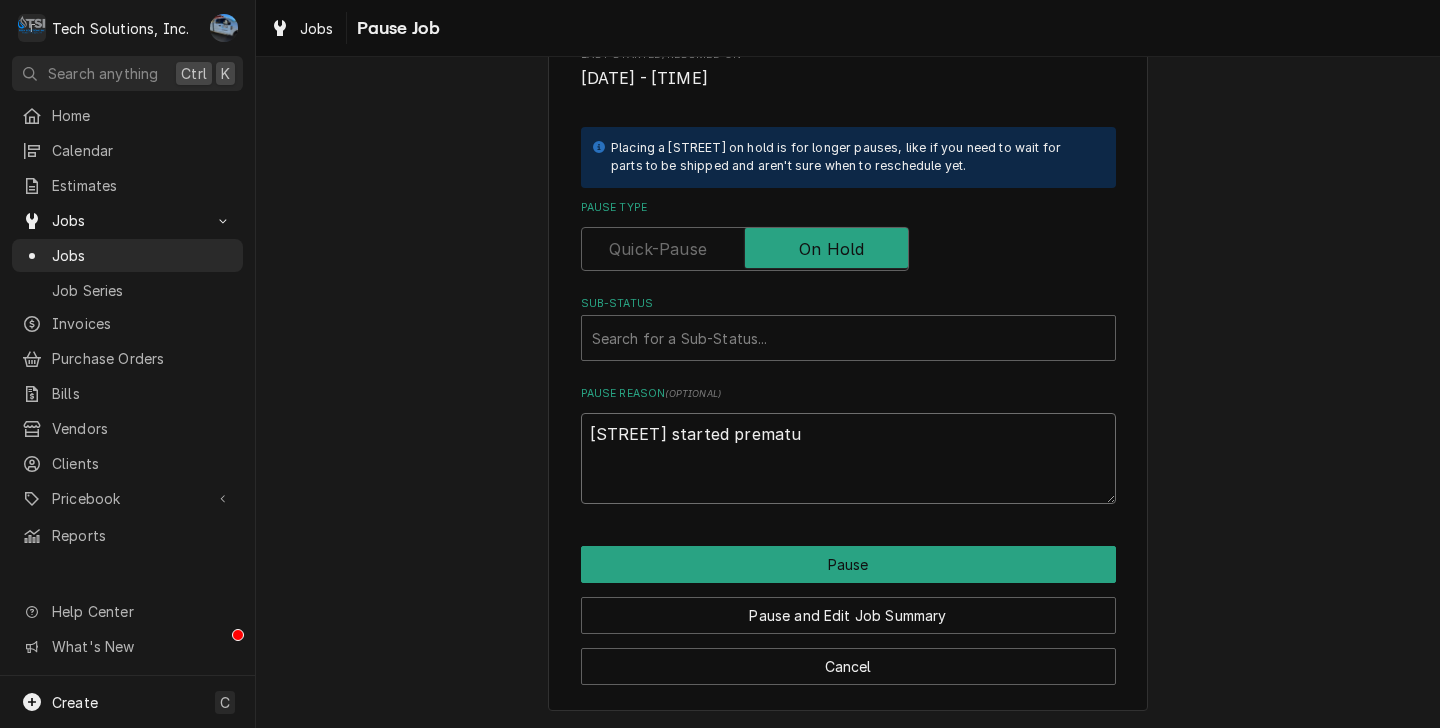 type on "x" 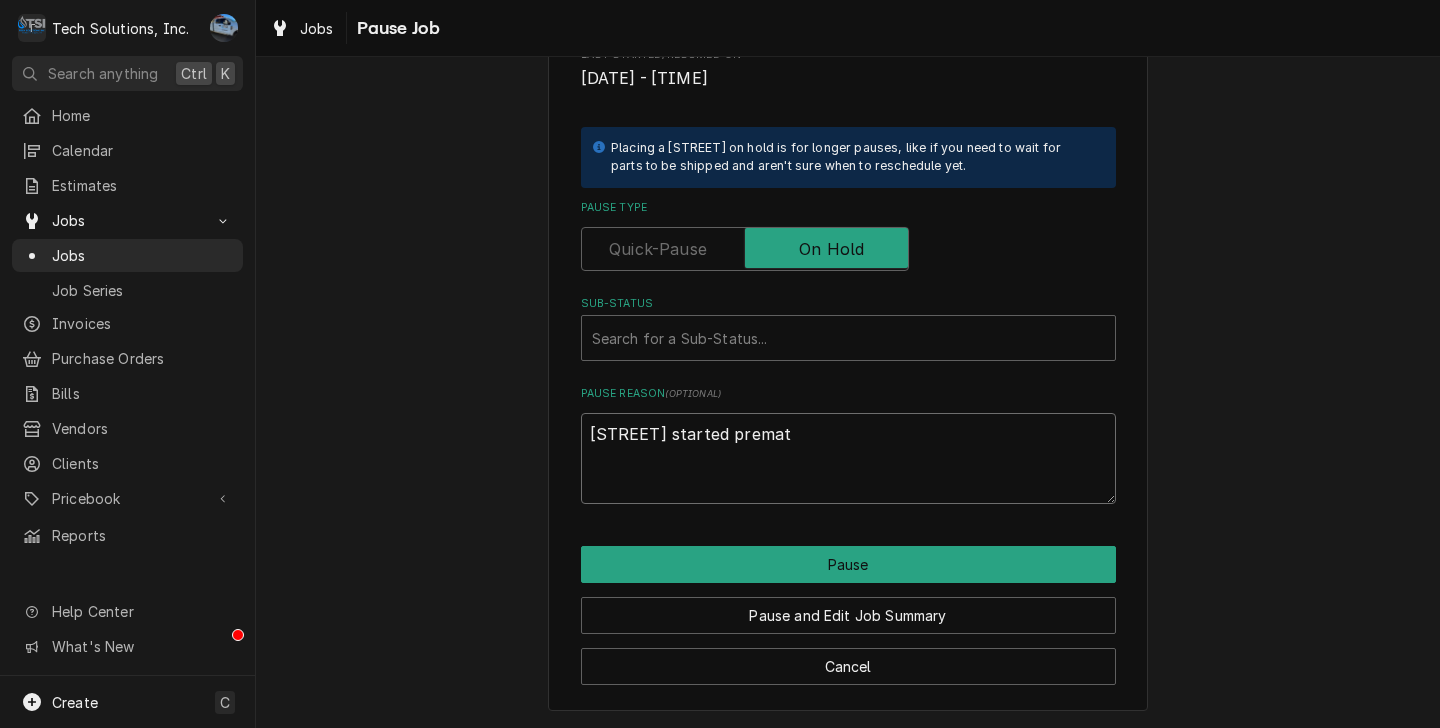 type on "x" 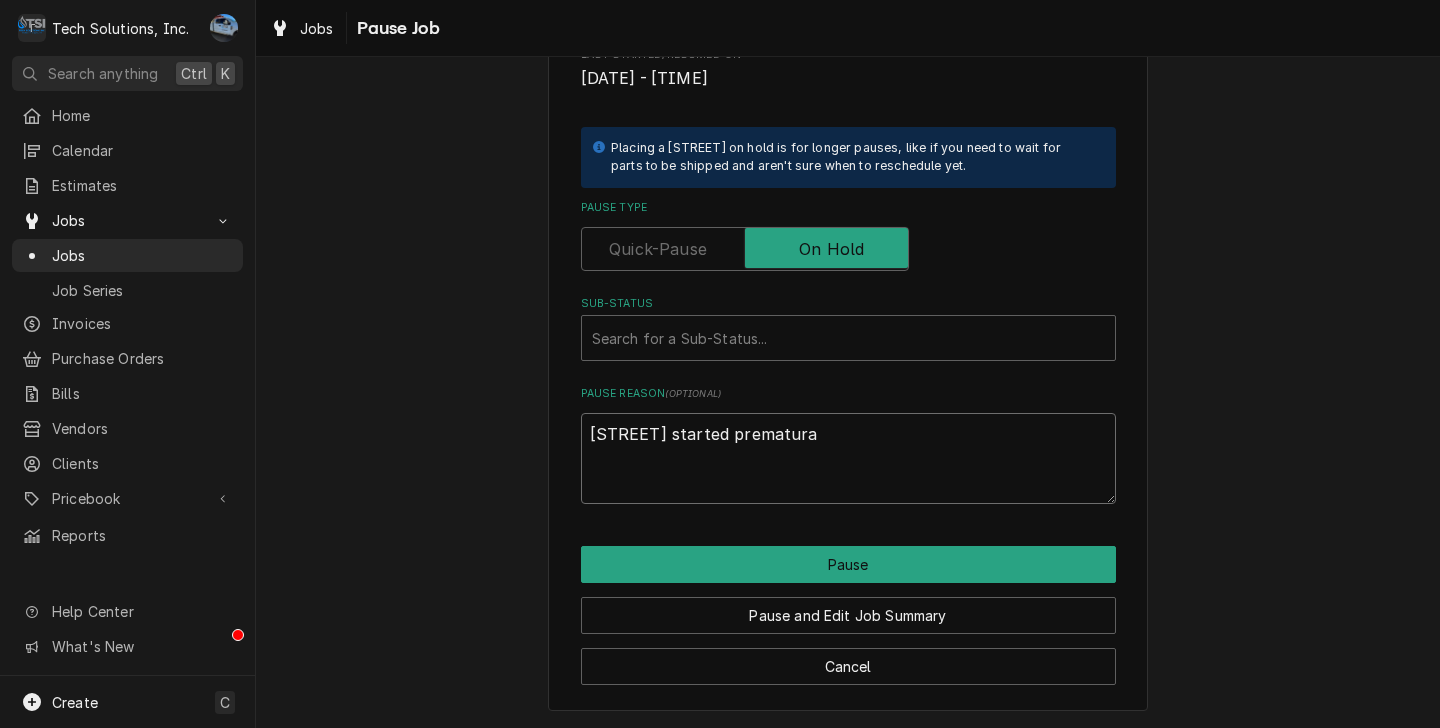 type on "x" 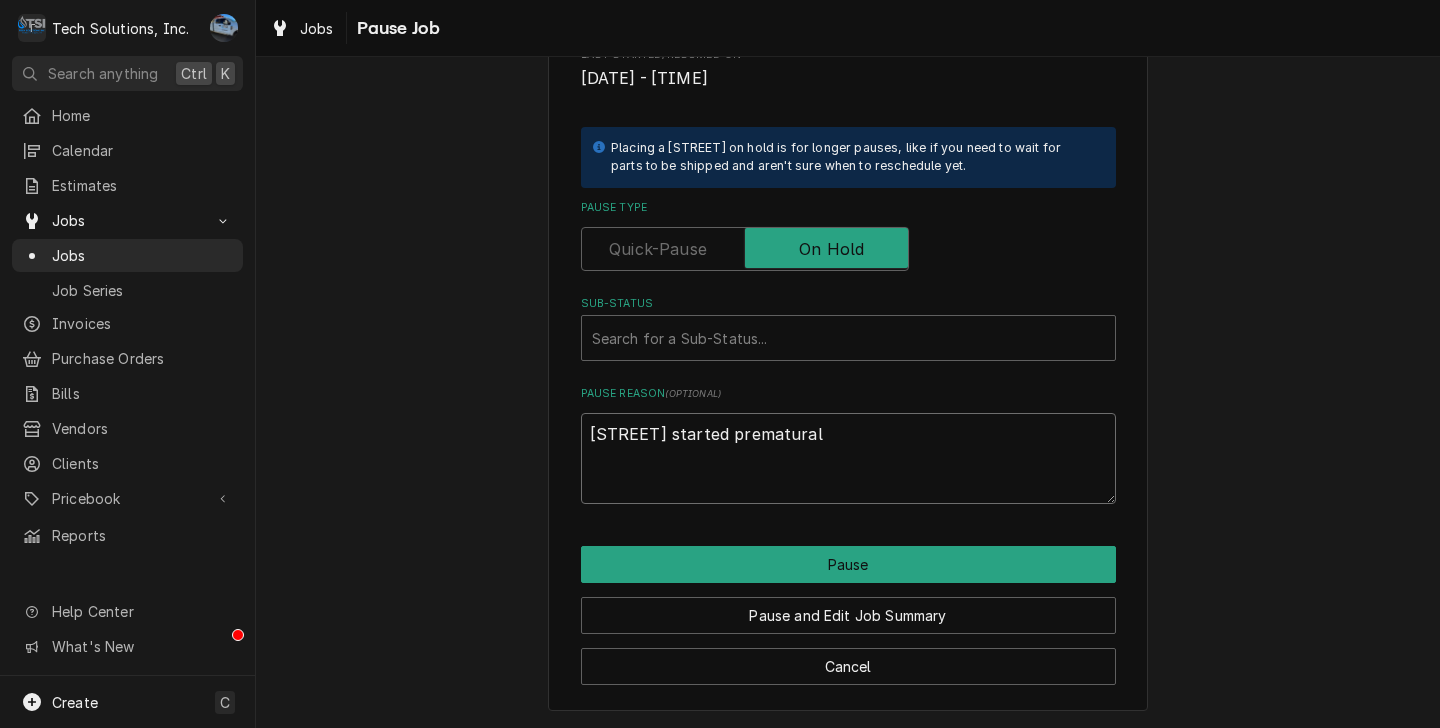 type on "x" 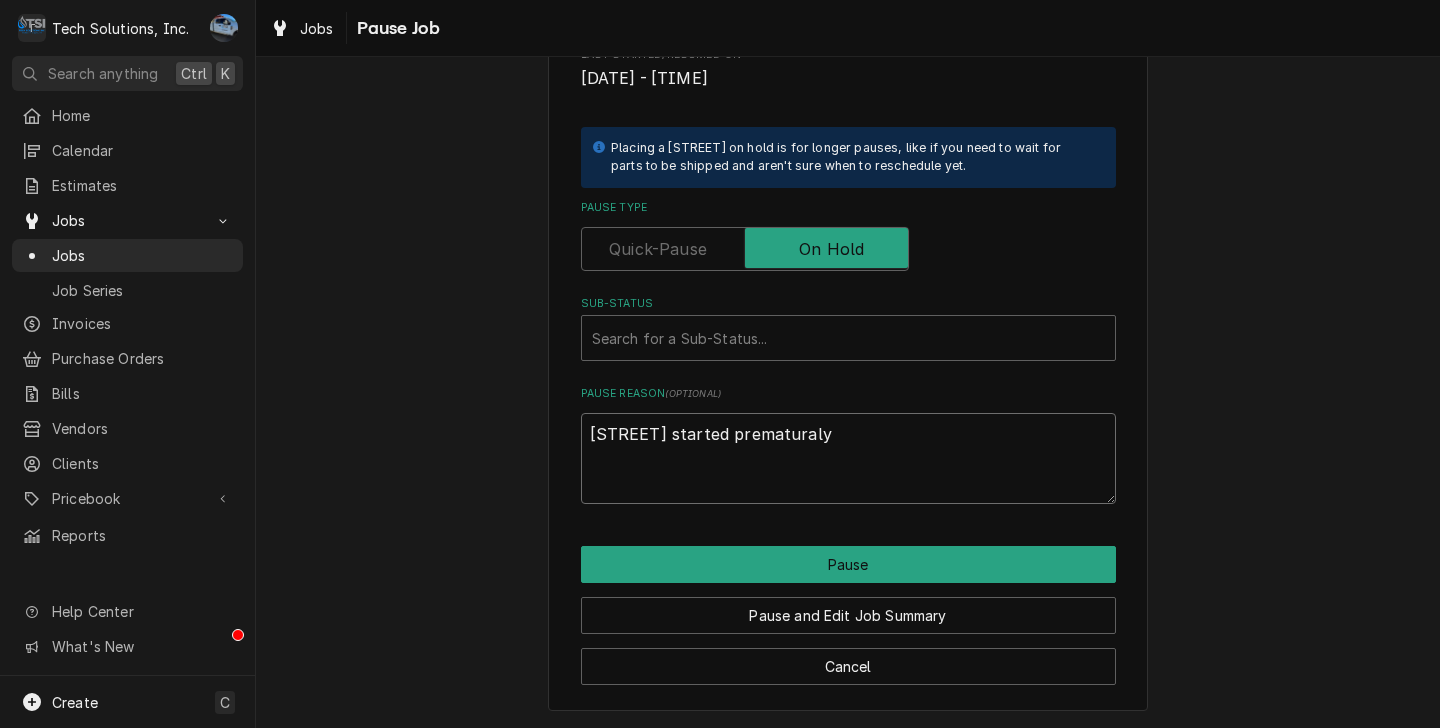 type on "x" 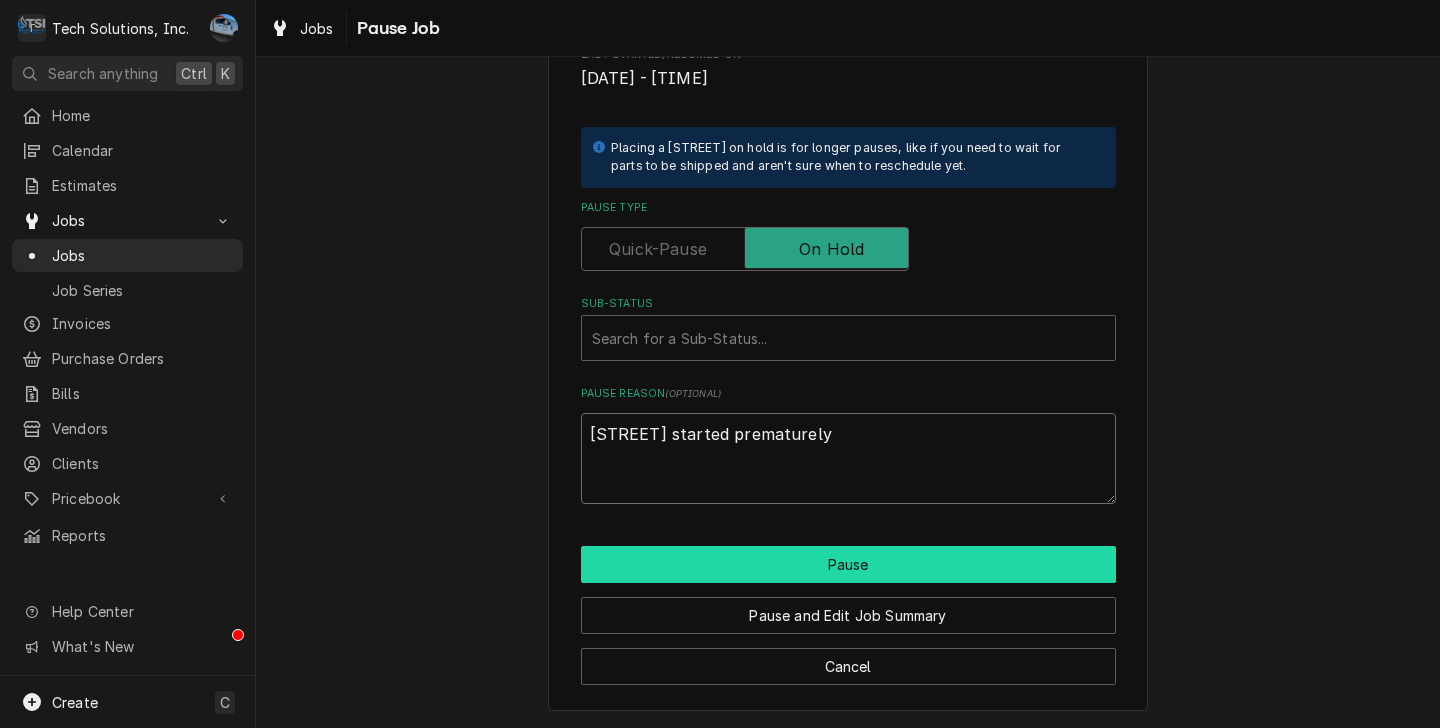 type on "Job started prematurely" 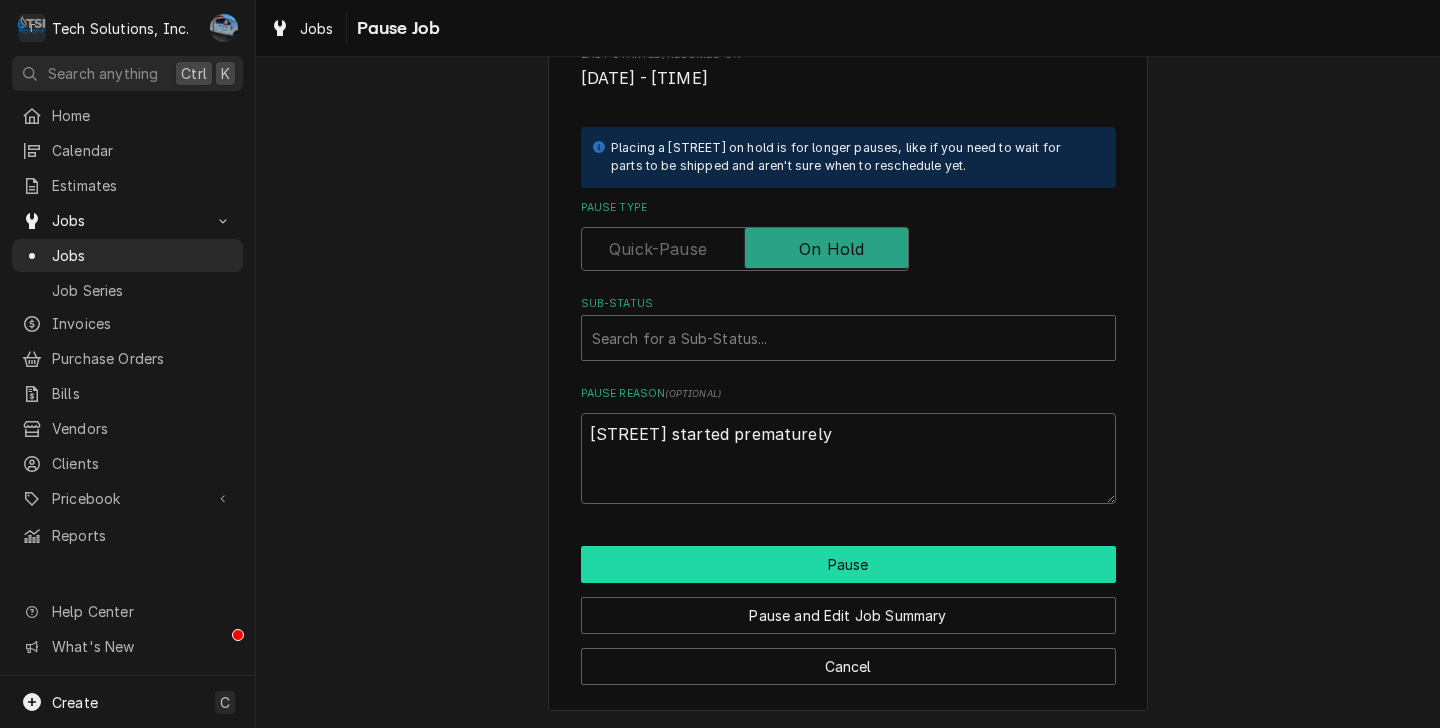 click on "Pause" at bounding box center [848, 564] 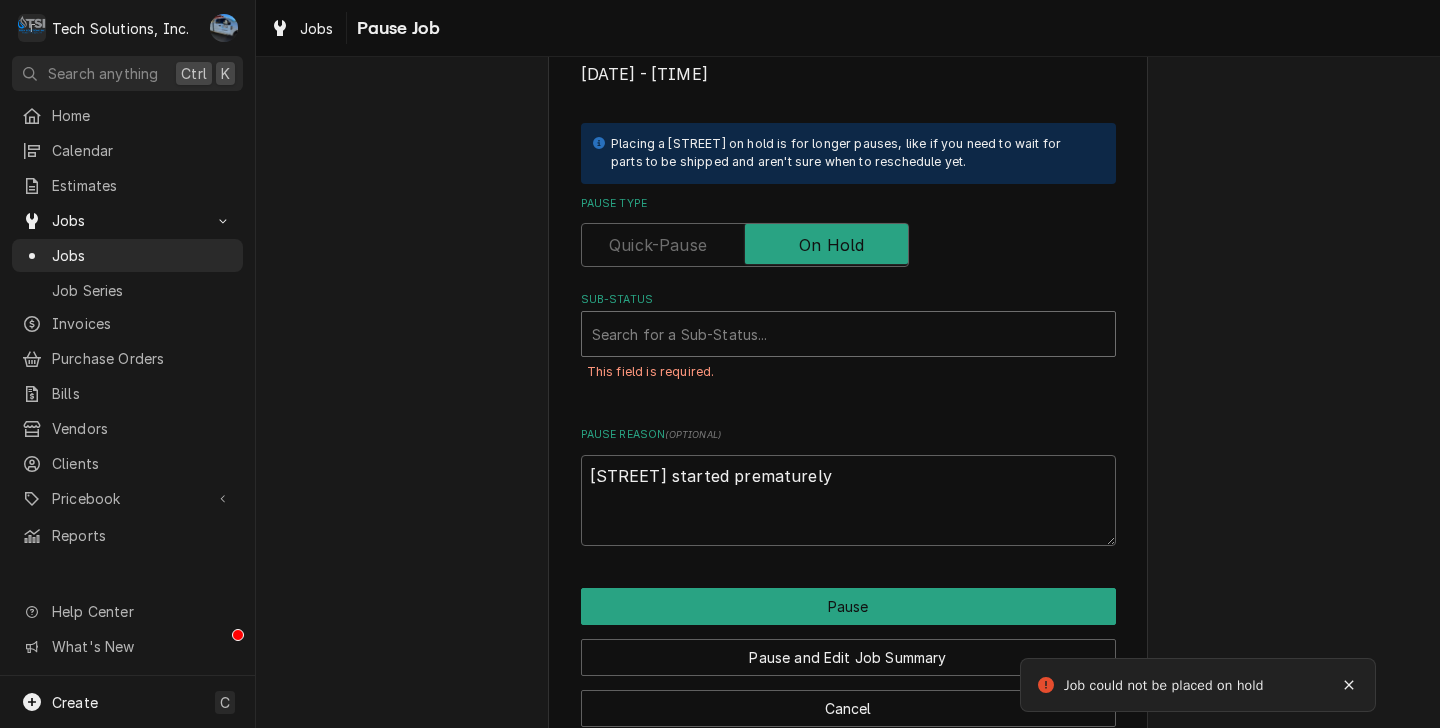 click at bounding box center (848, 334) 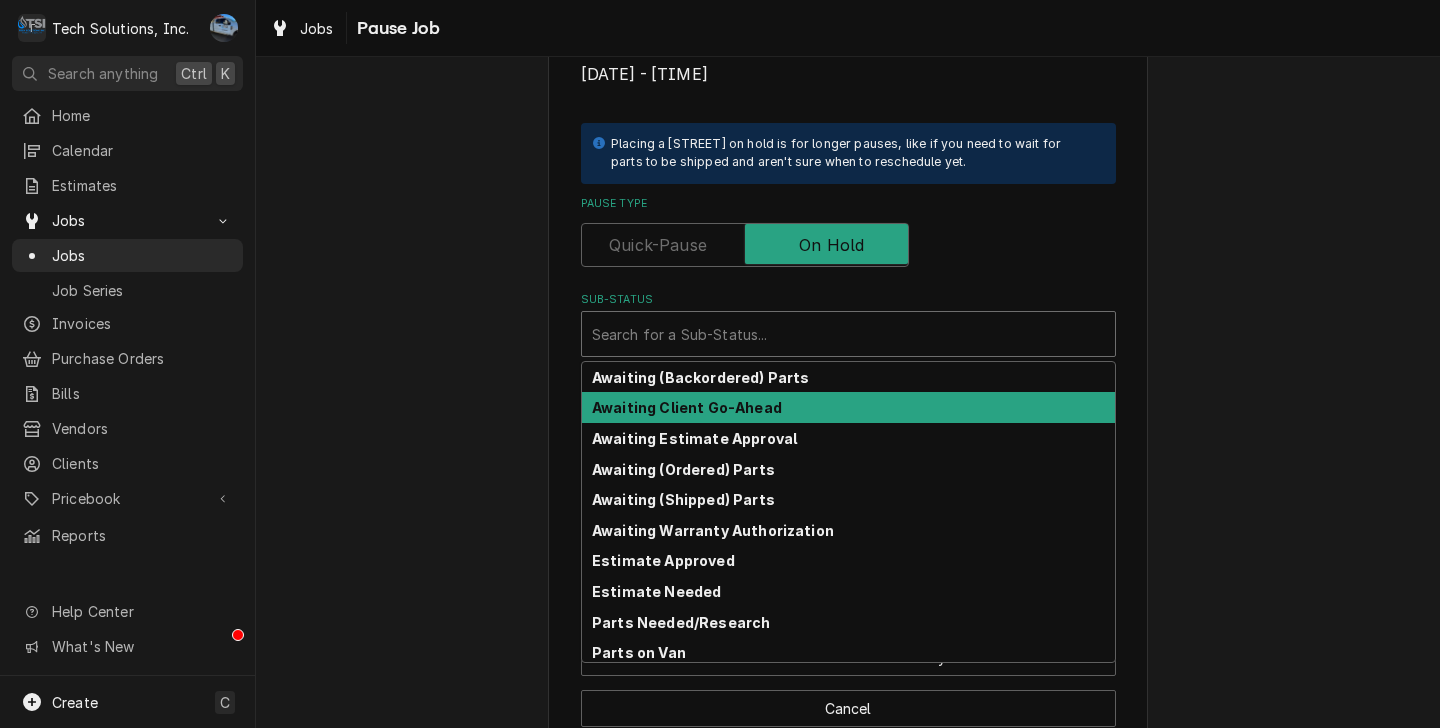 click on "Awaiting Client Go-Ahead" at bounding box center [687, 407] 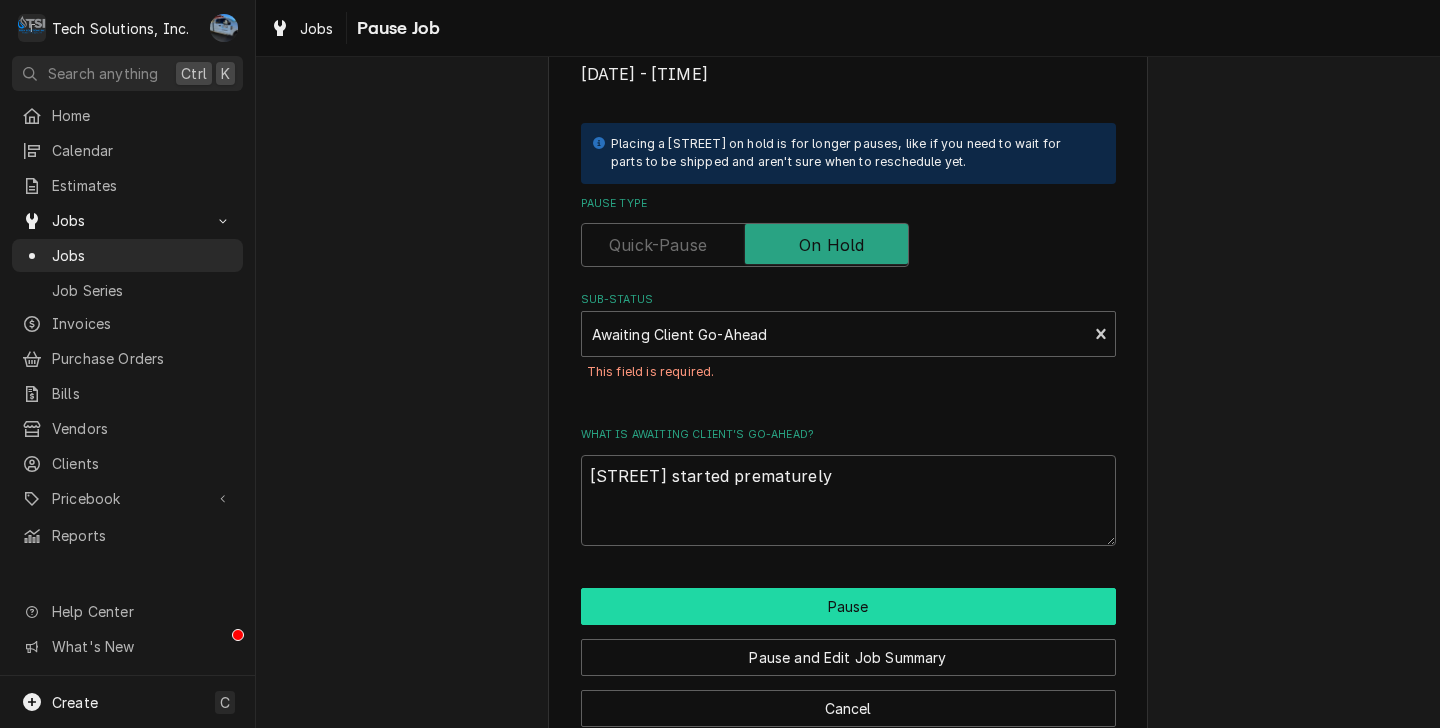 click on "Pause" at bounding box center [848, 606] 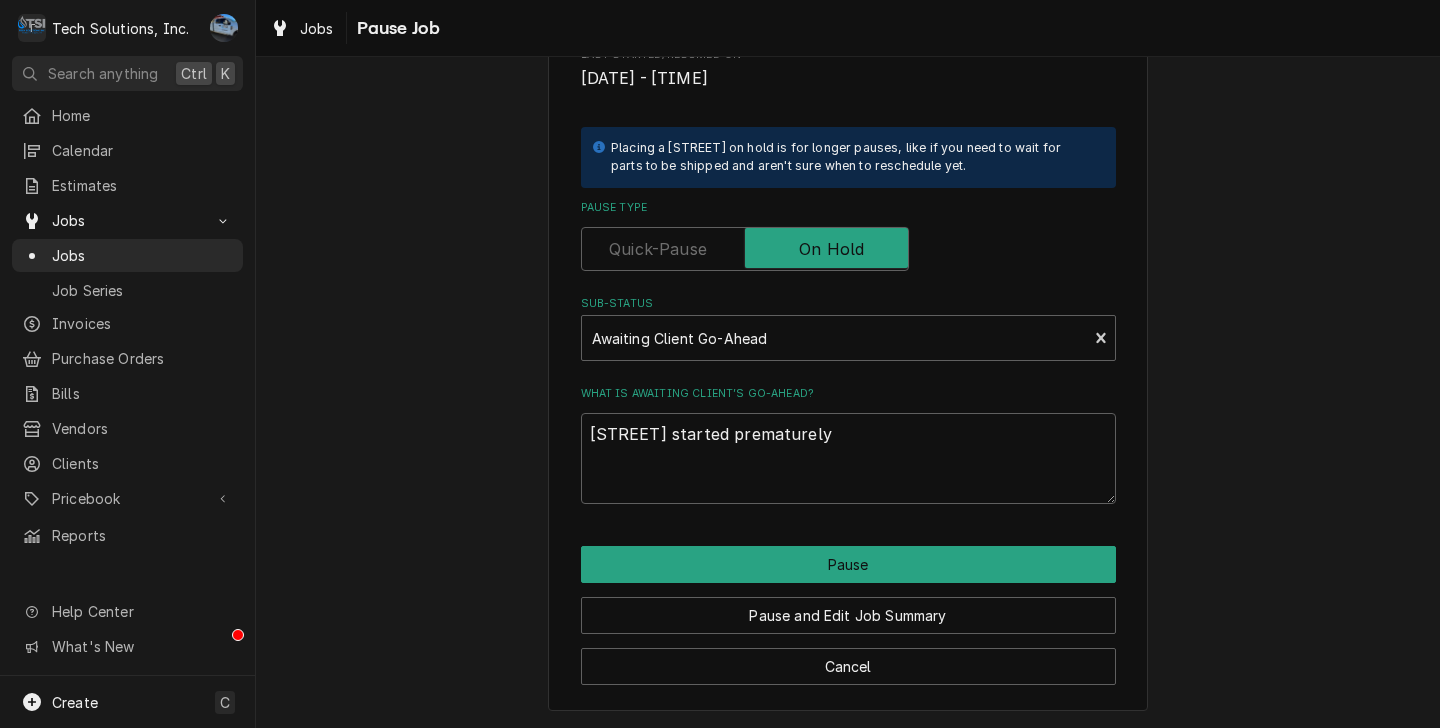type on "x" 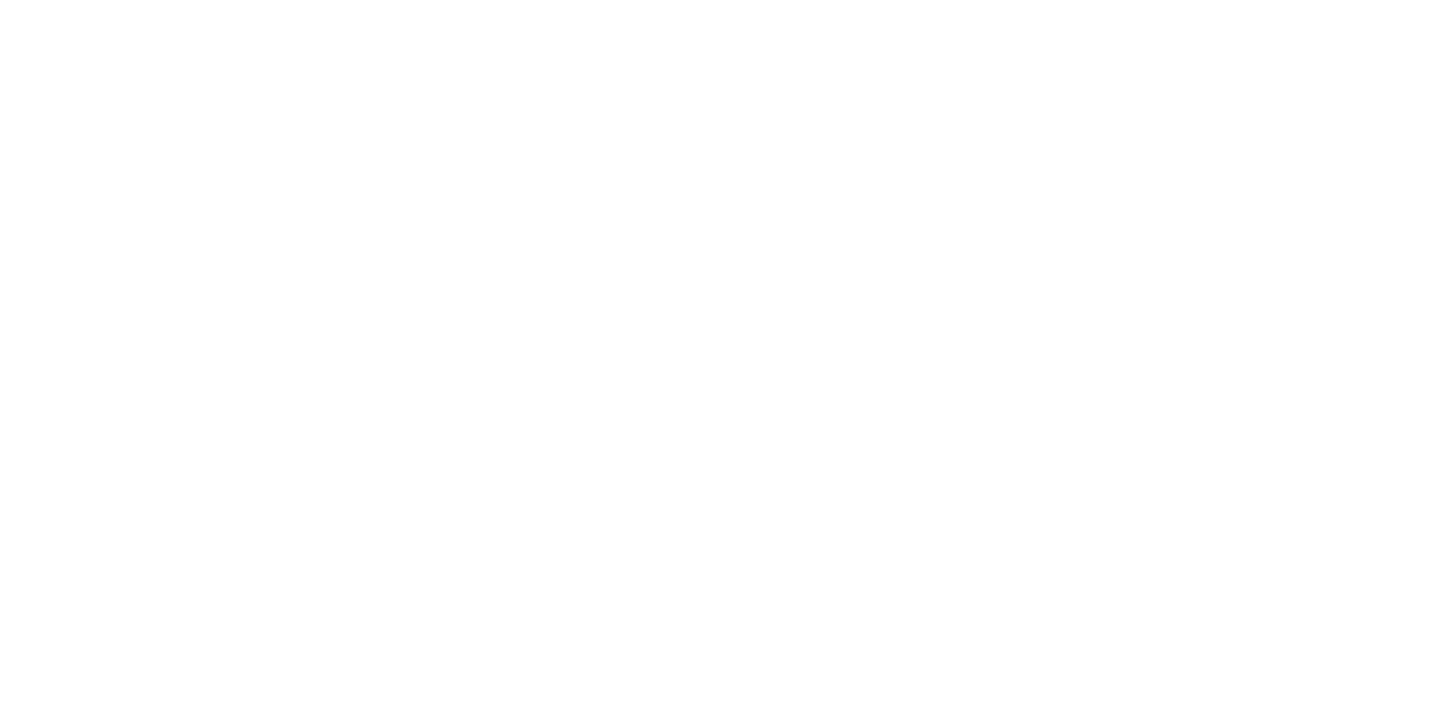 scroll, scrollTop: 0, scrollLeft: 0, axis: both 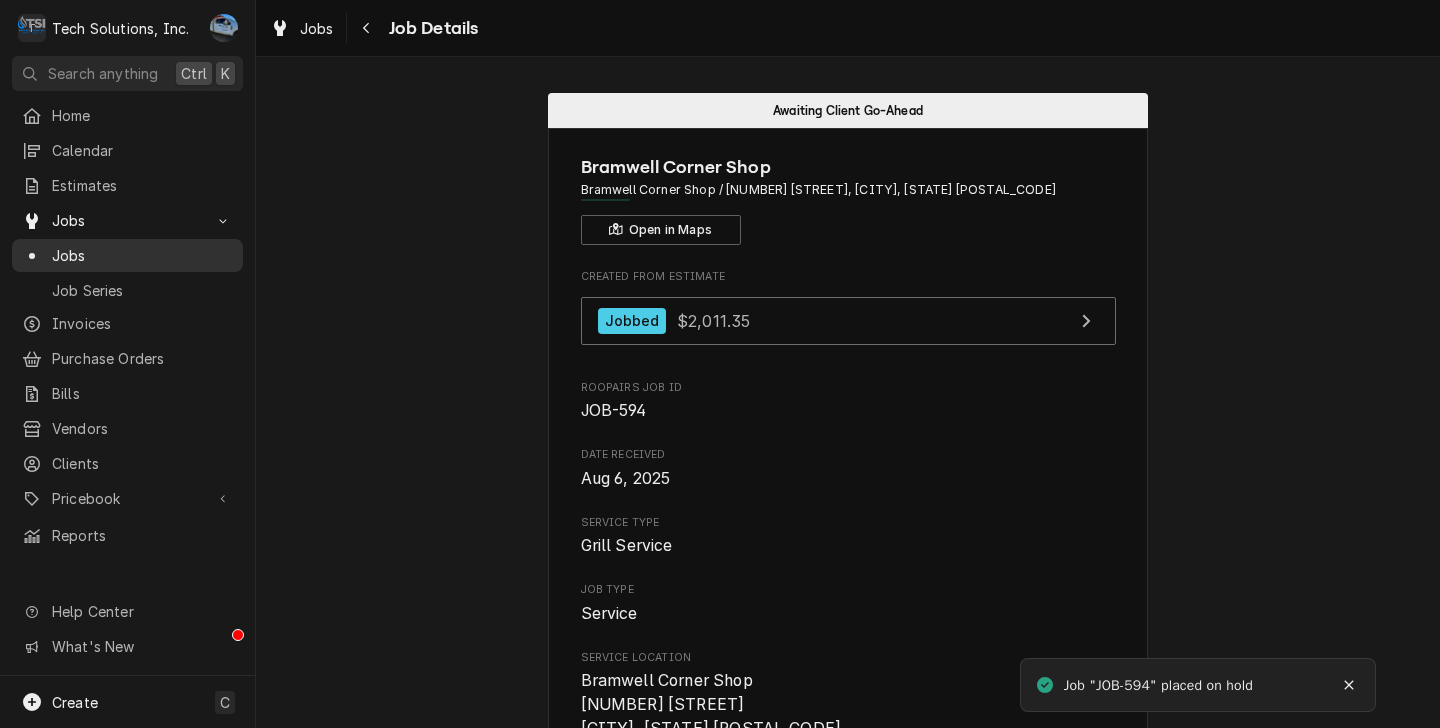 click on "Jobs" at bounding box center [142, 255] 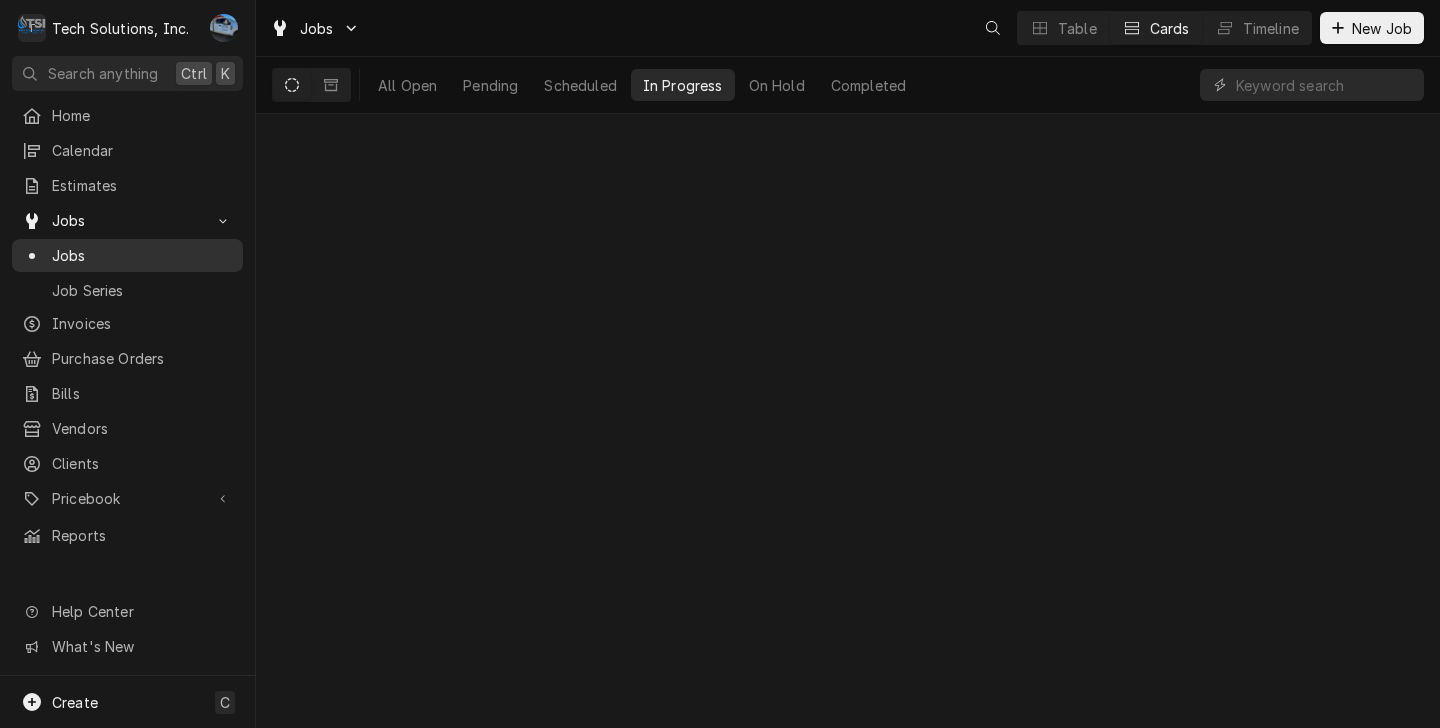 scroll, scrollTop: 0, scrollLeft: 0, axis: both 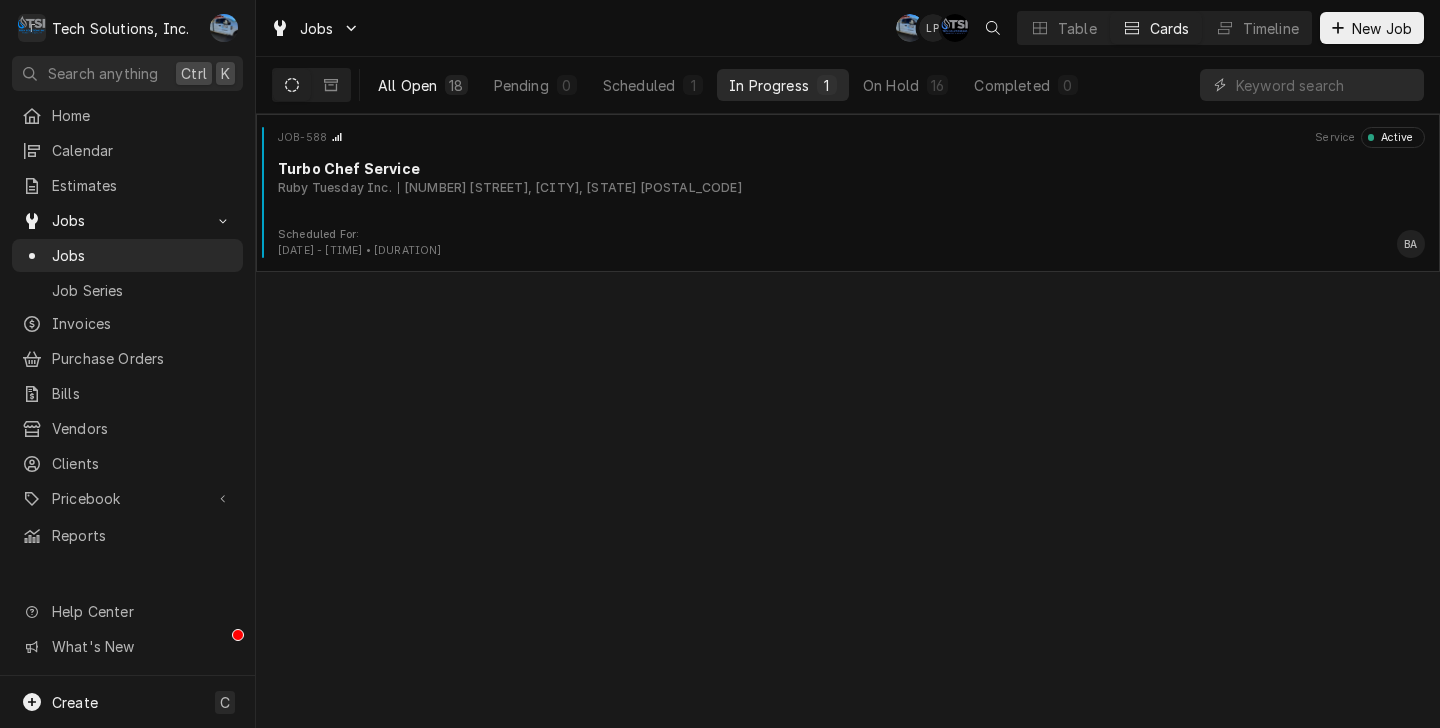 click on "All Open 18" at bounding box center (423, 85) 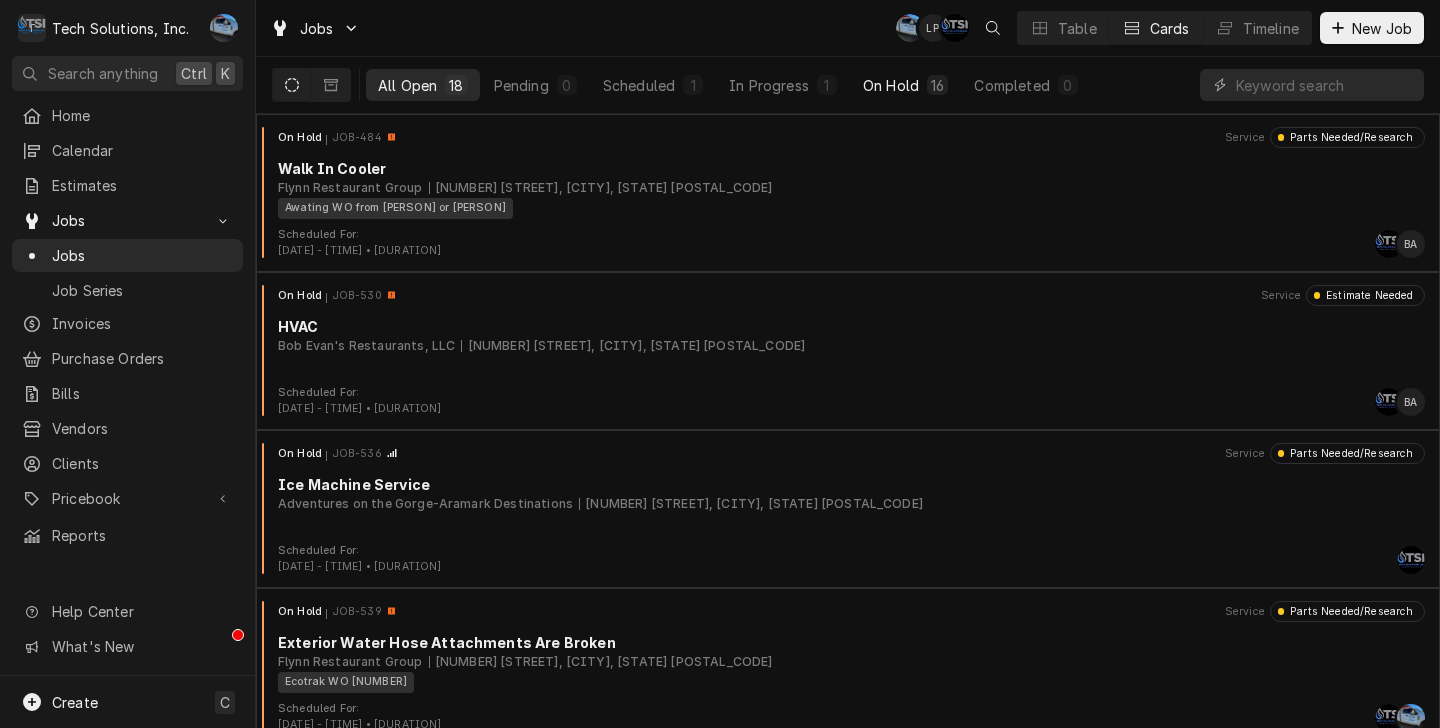 click on "On Hold" at bounding box center (891, 85) 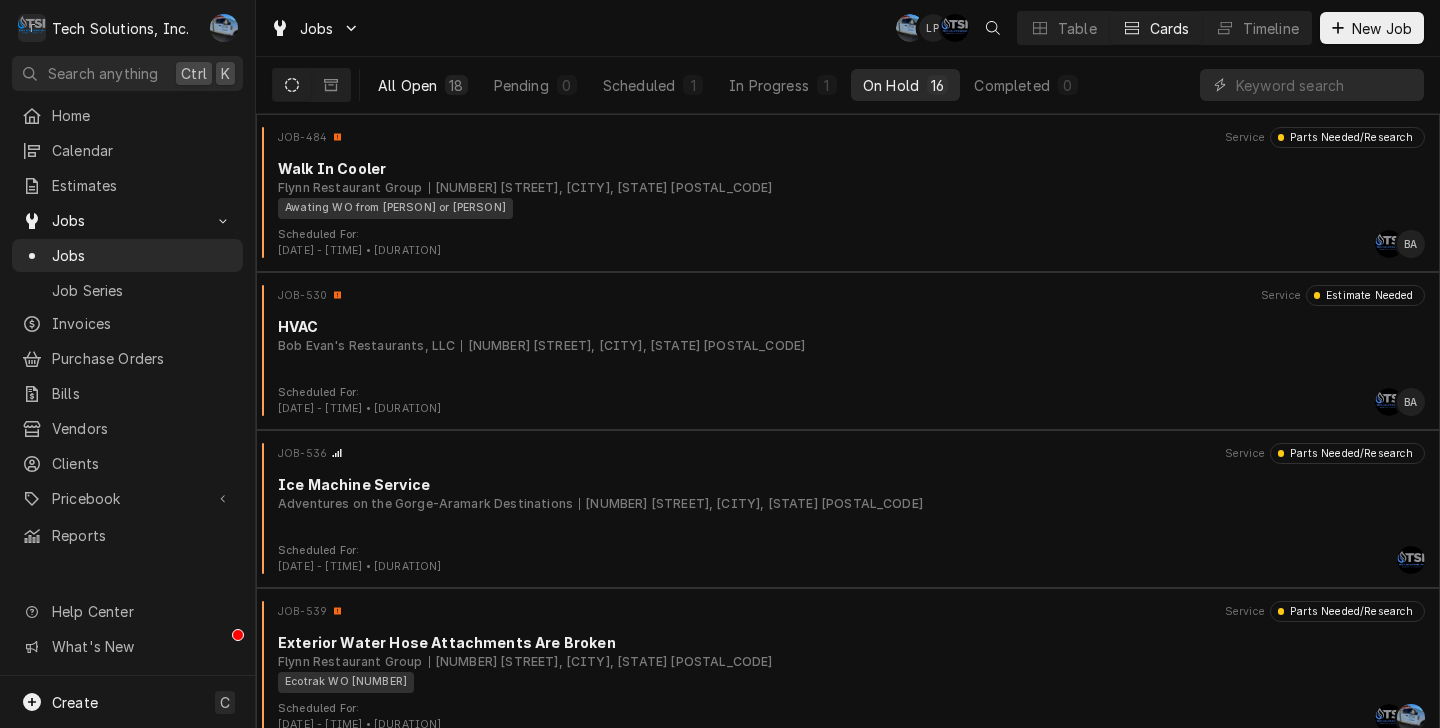 click on "All Open 18" at bounding box center (423, 85) 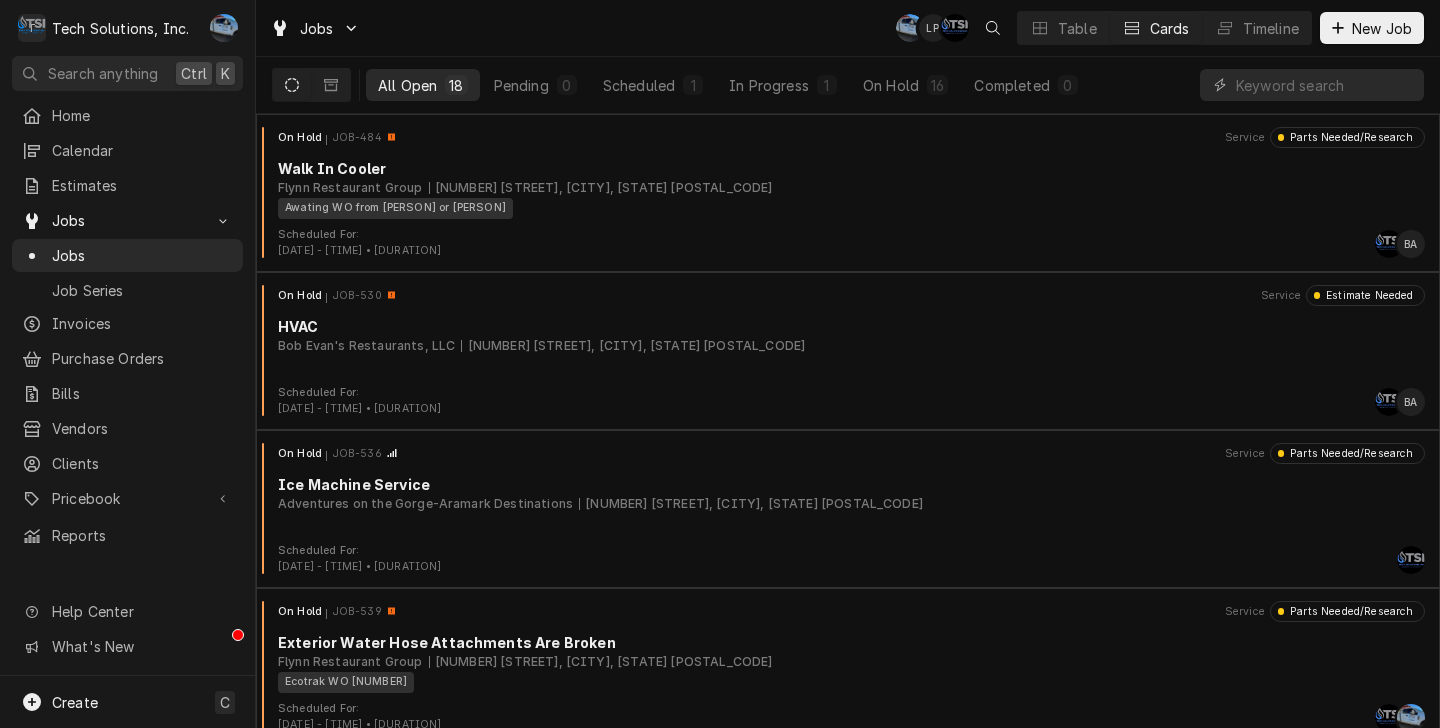click on "All Open" at bounding box center [407, 85] 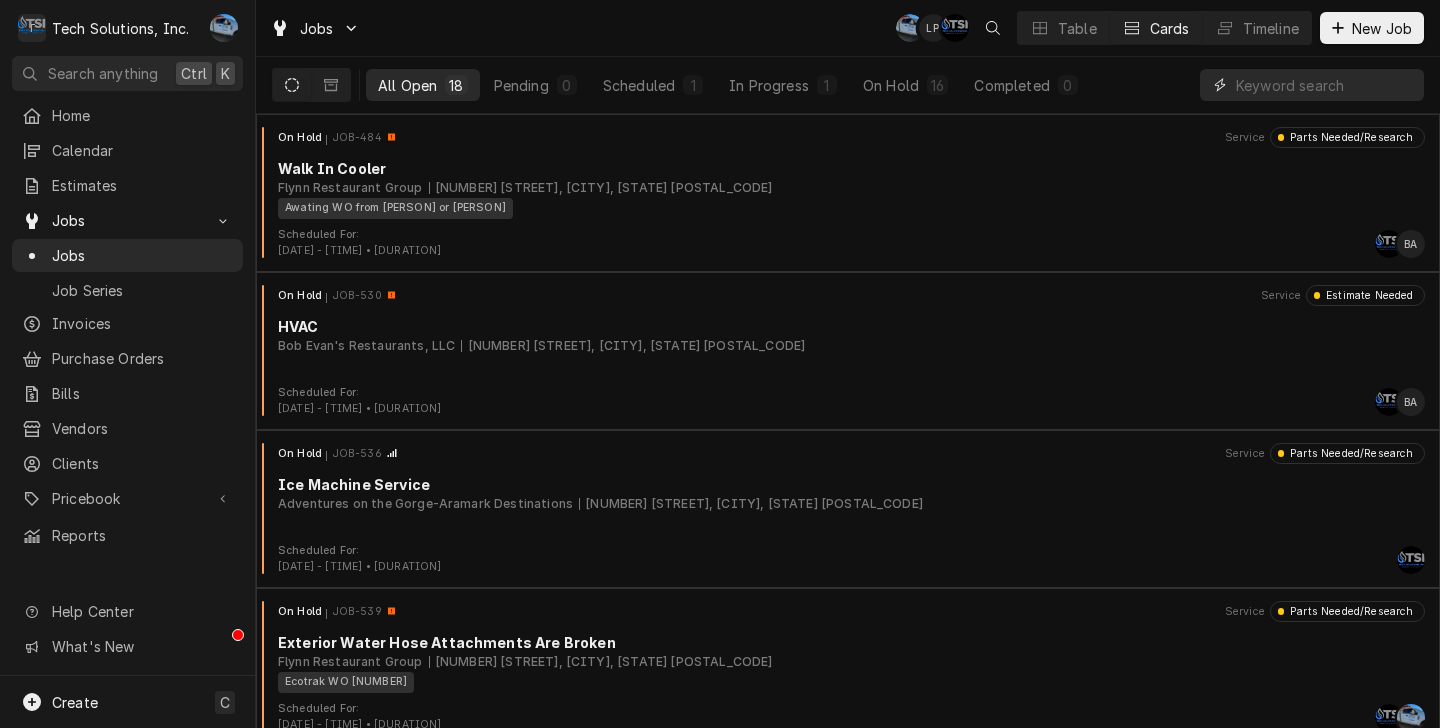 click at bounding box center [1325, 85] 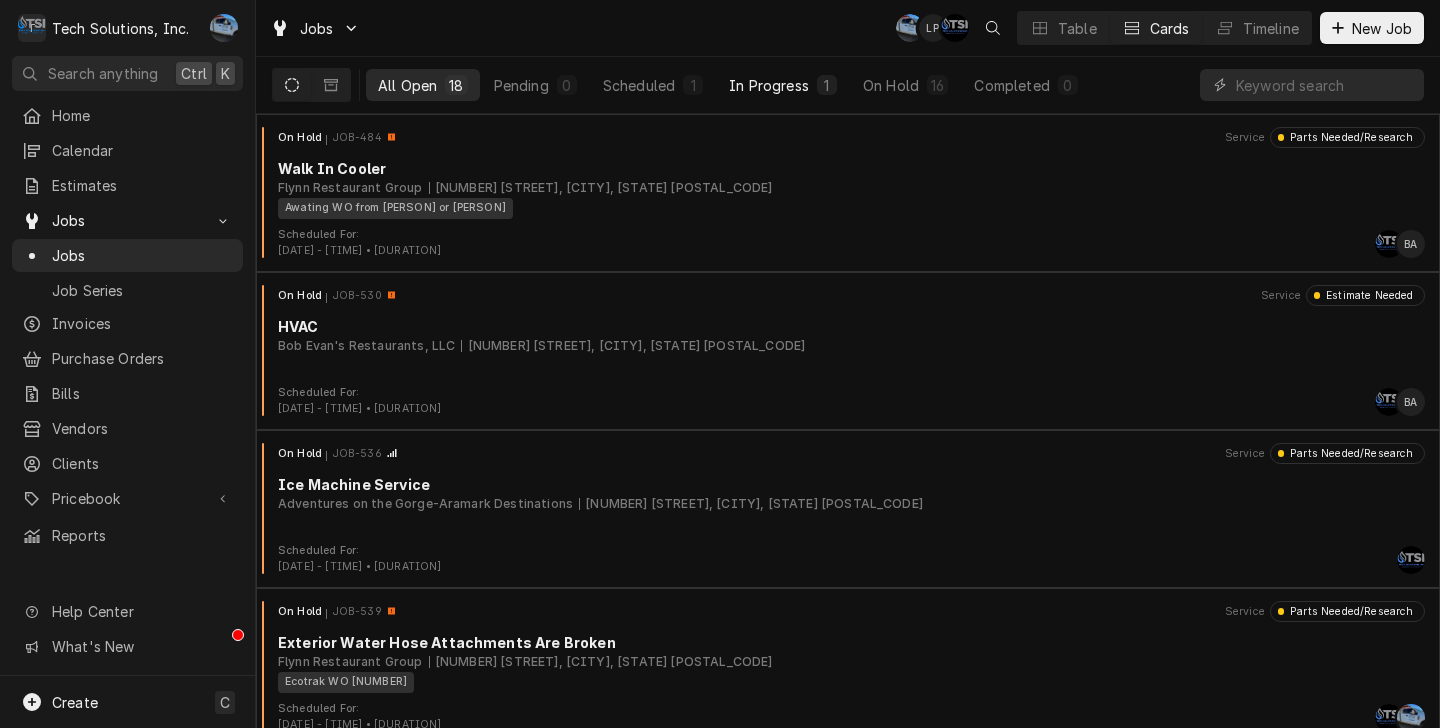 click on "In Progress 1" at bounding box center (783, 85) 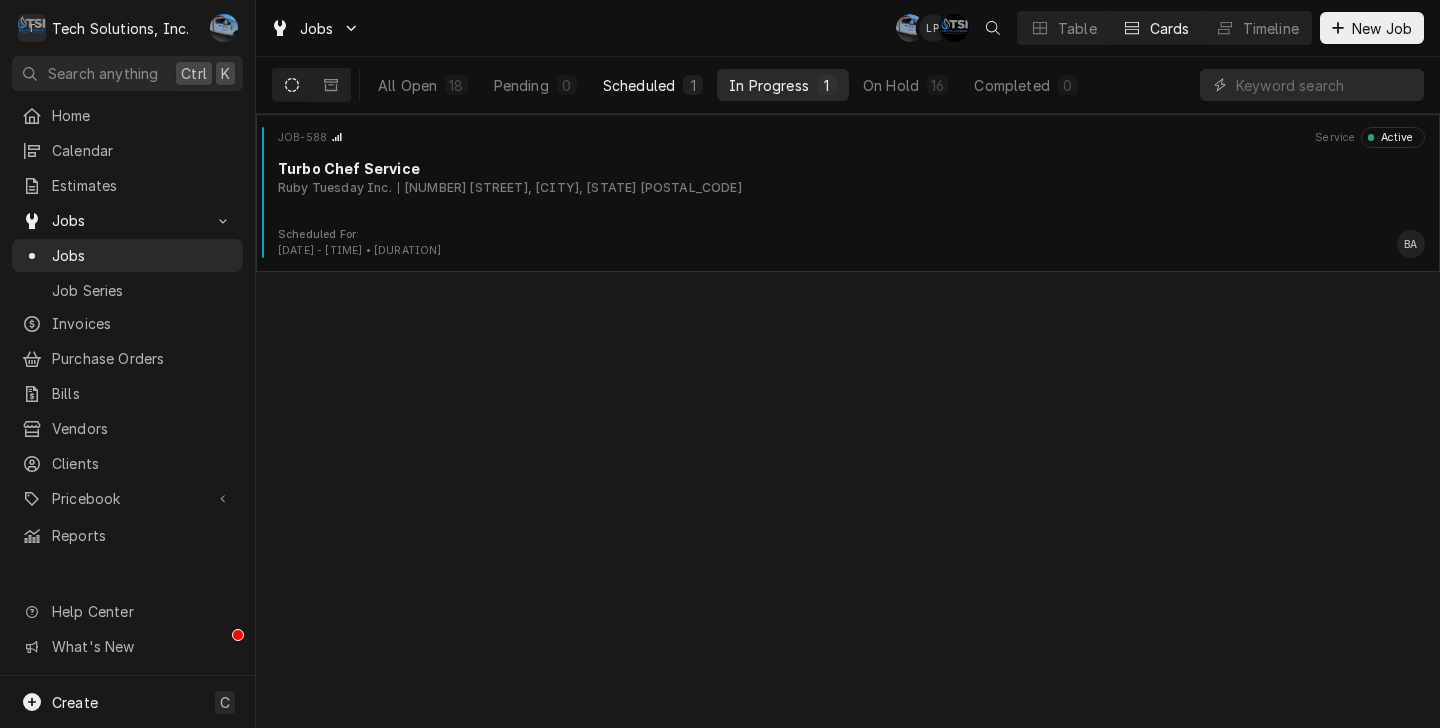 click on "Scheduled" at bounding box center [639, 85] 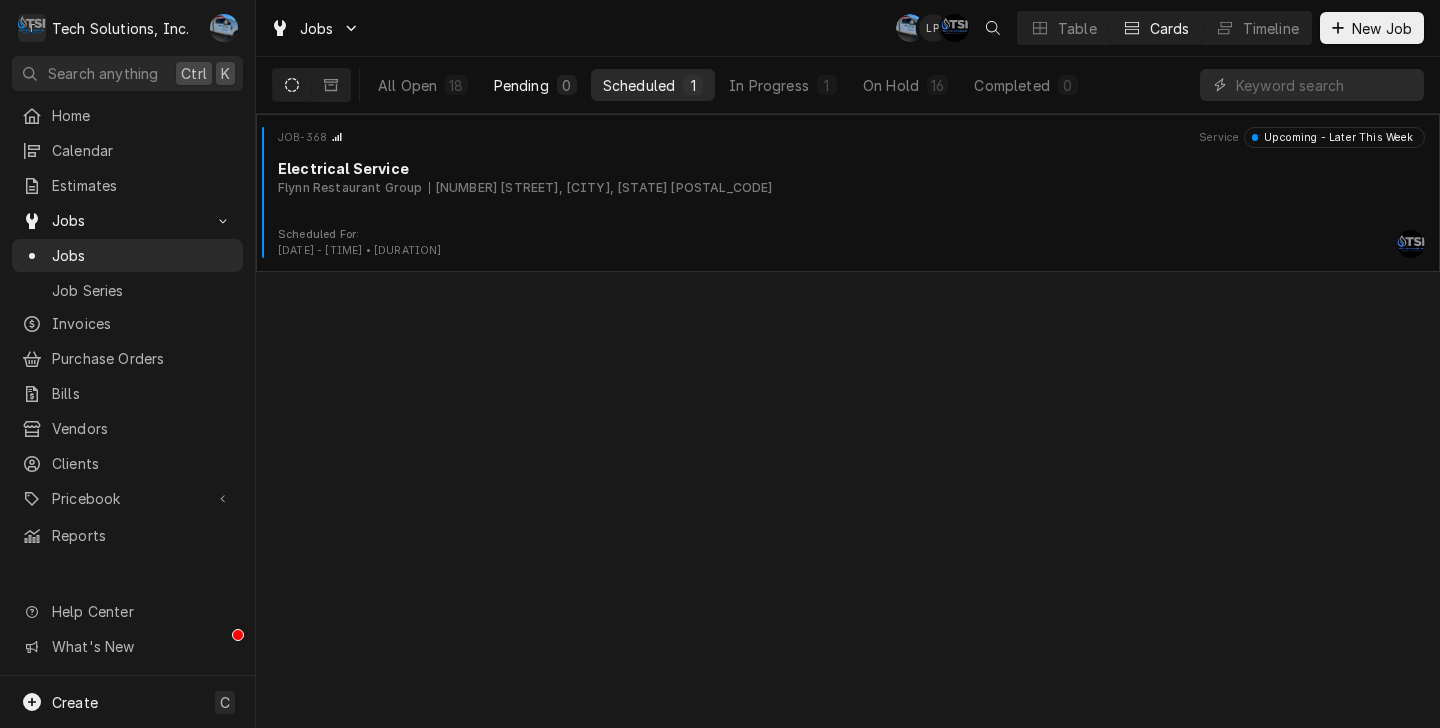 click on "Pending" at bounding box center [521, 85] 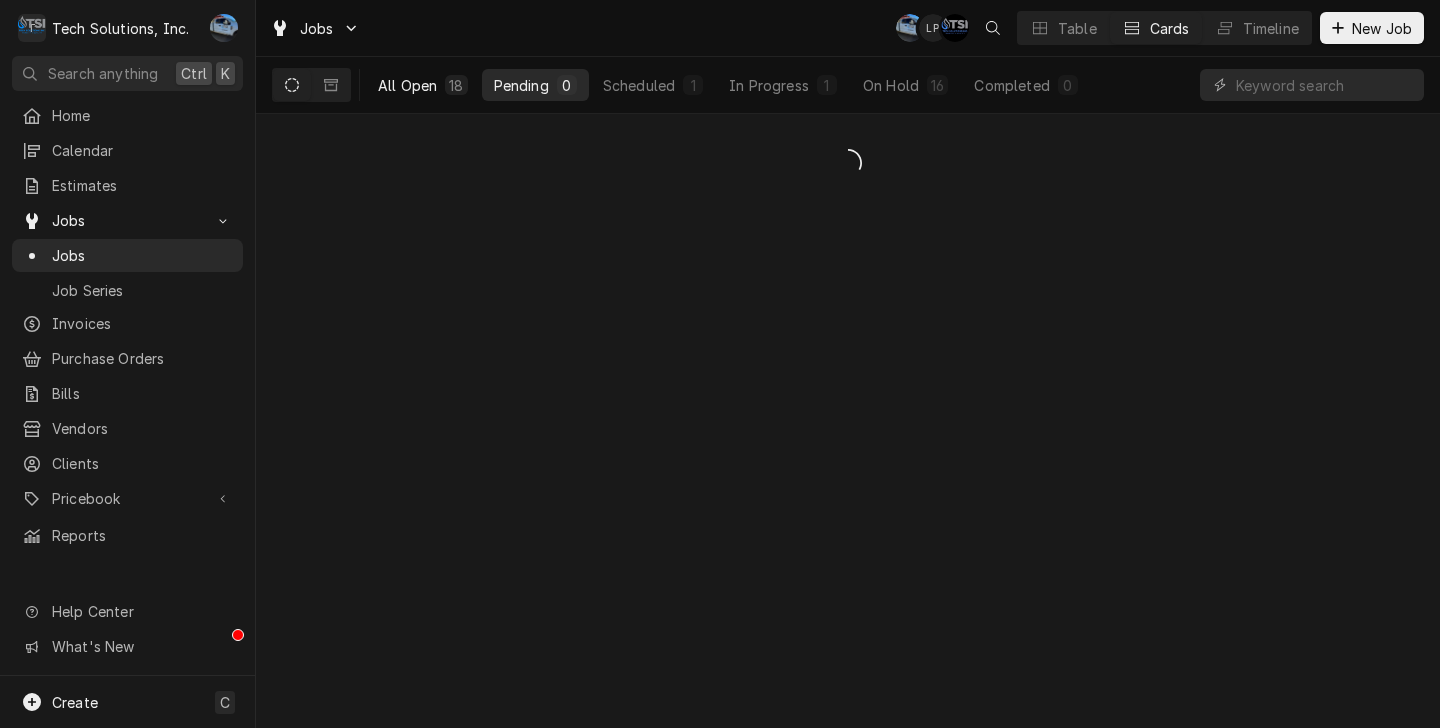 click on "All Open" at bounding box center (407, 85) 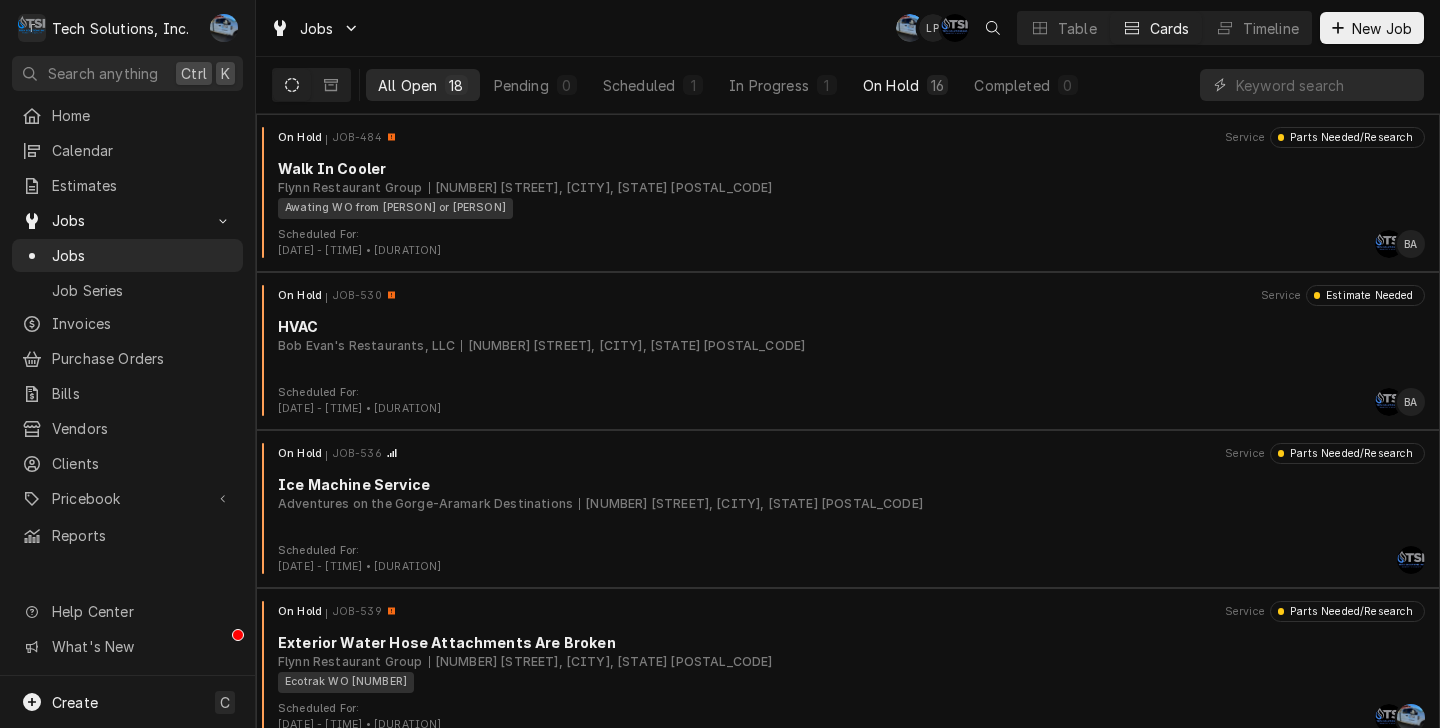 click on "On Hold 16" at bounding box center (905, 85) 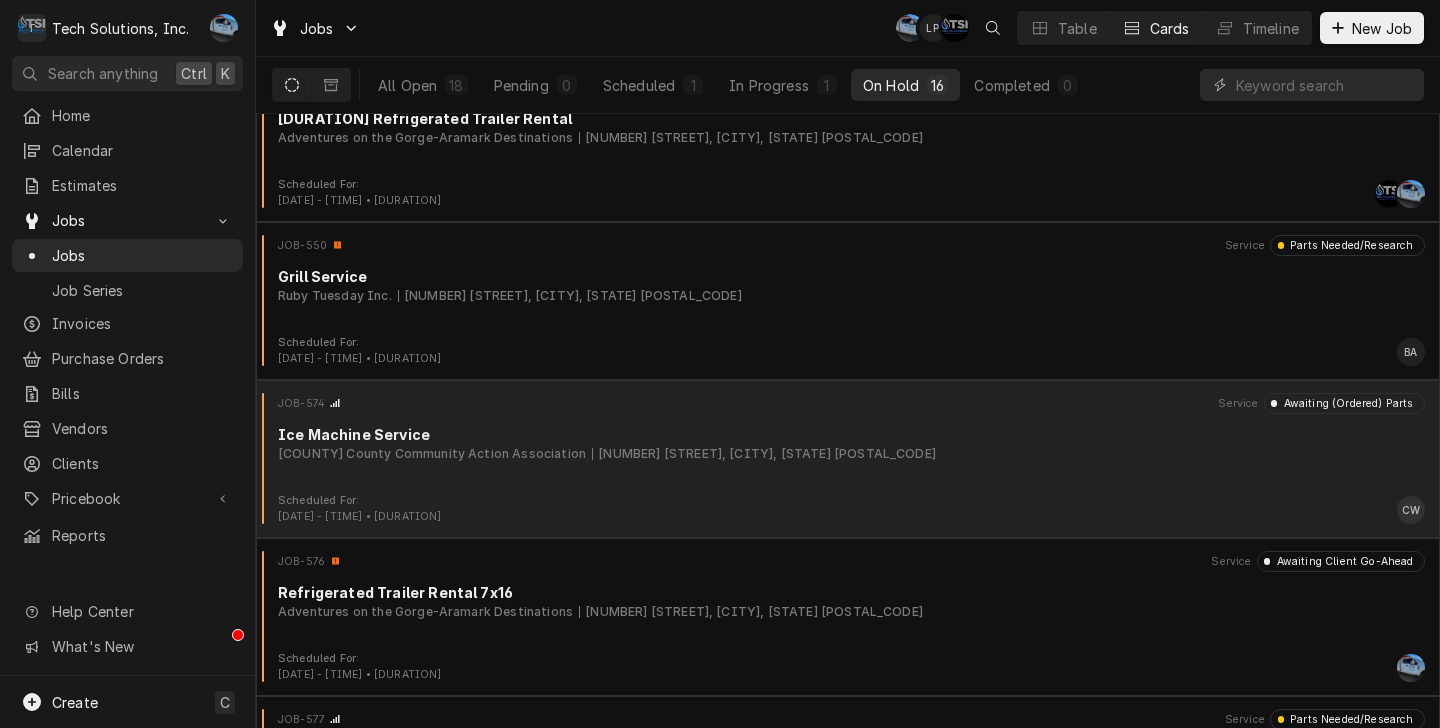 scroll, scrollTop: 700, scrollLeft: 0, axis: vertical 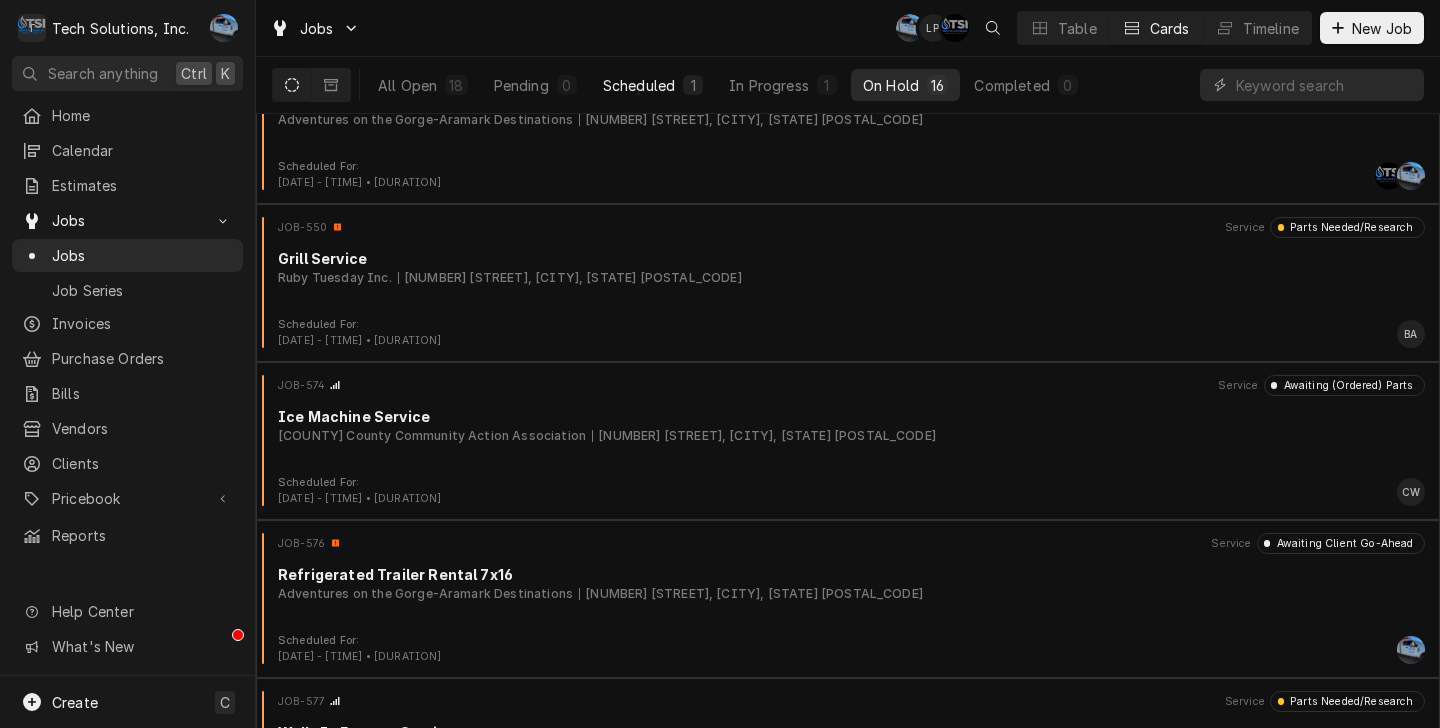 click on "Scheduled" at bounding box center [639, 85] 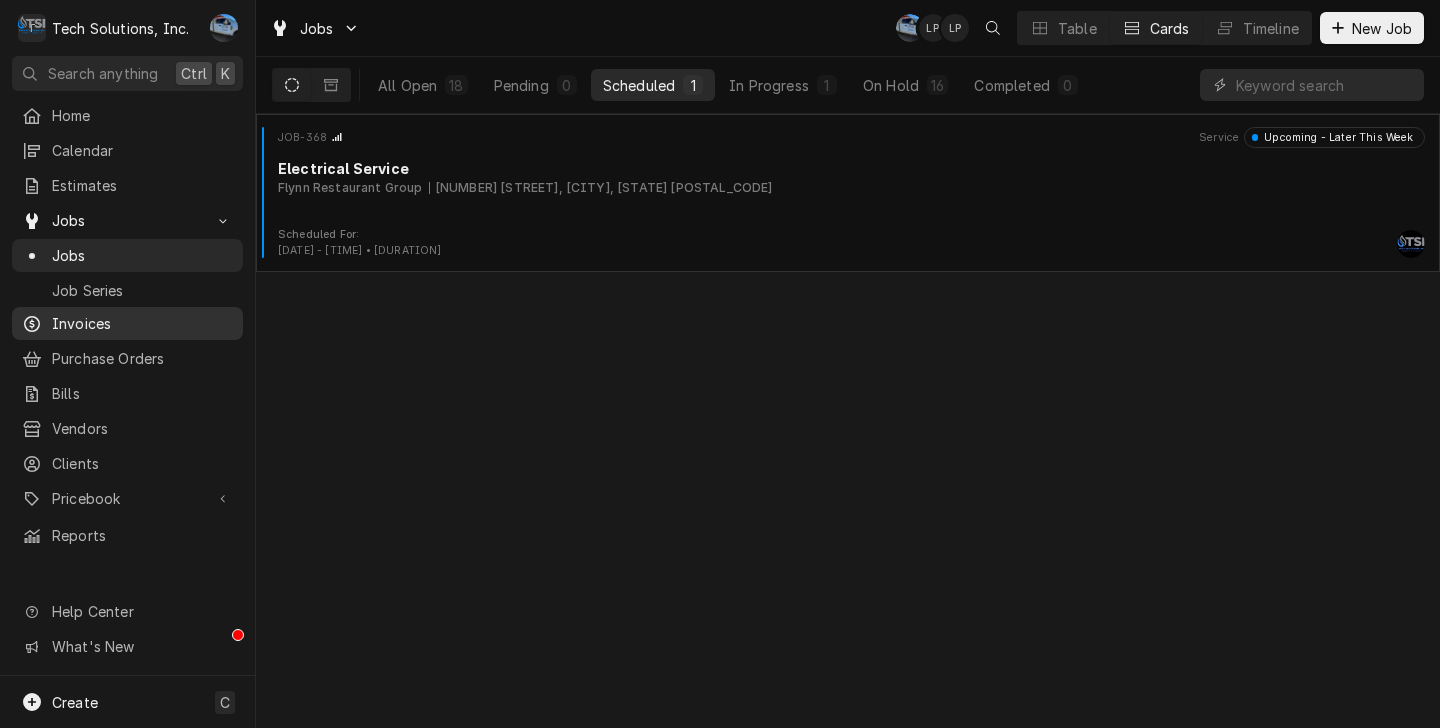 click on "Invoices" at bounding box center (142, 323) 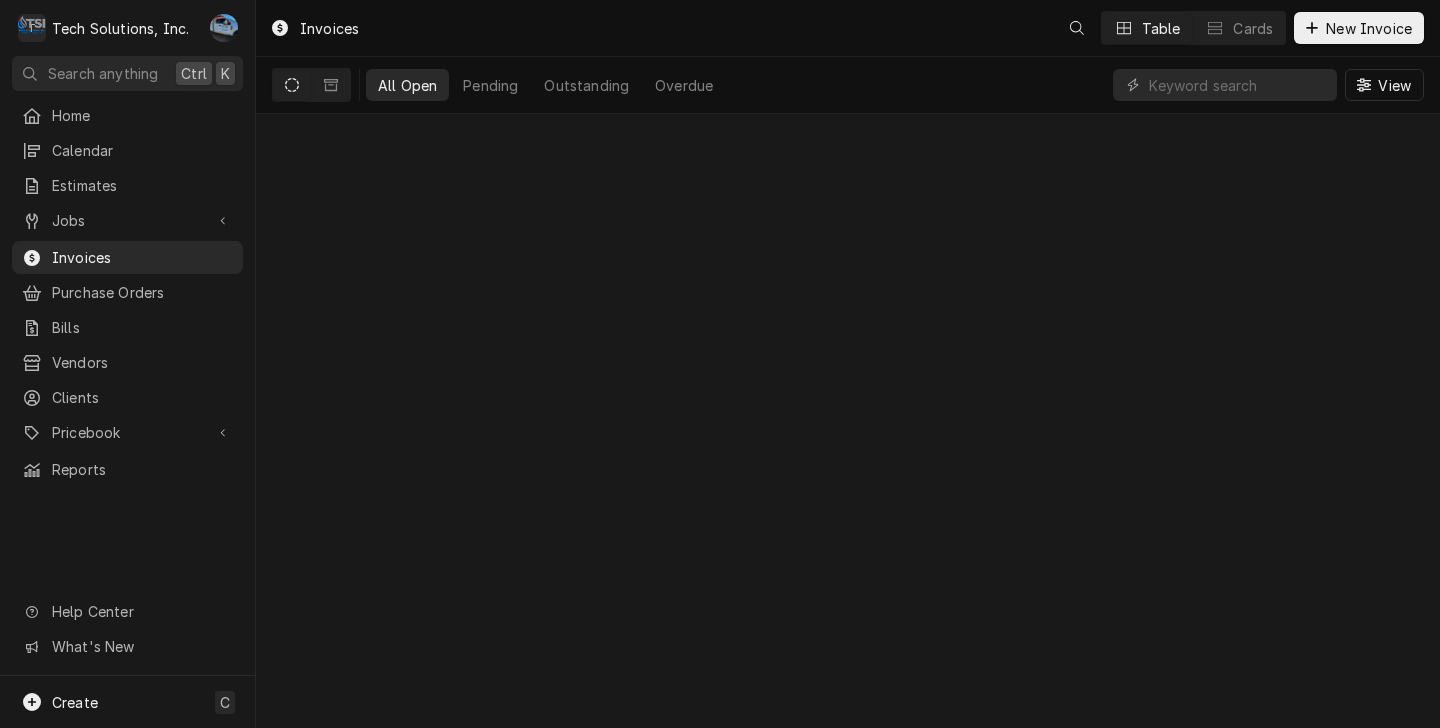 scroll, scrollTop: 0, scrollLeft: 0, axis: both 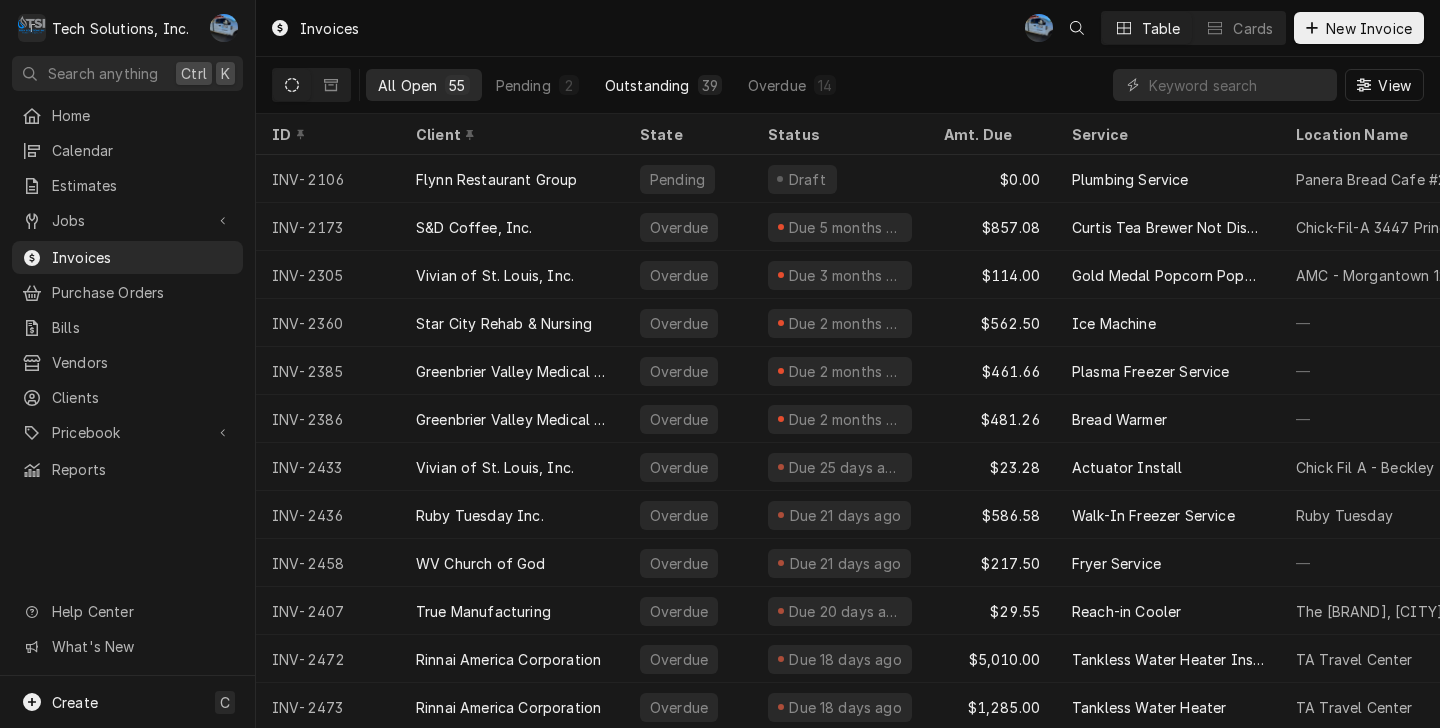 click on "Outstanding" at bounding box center [647, 85] 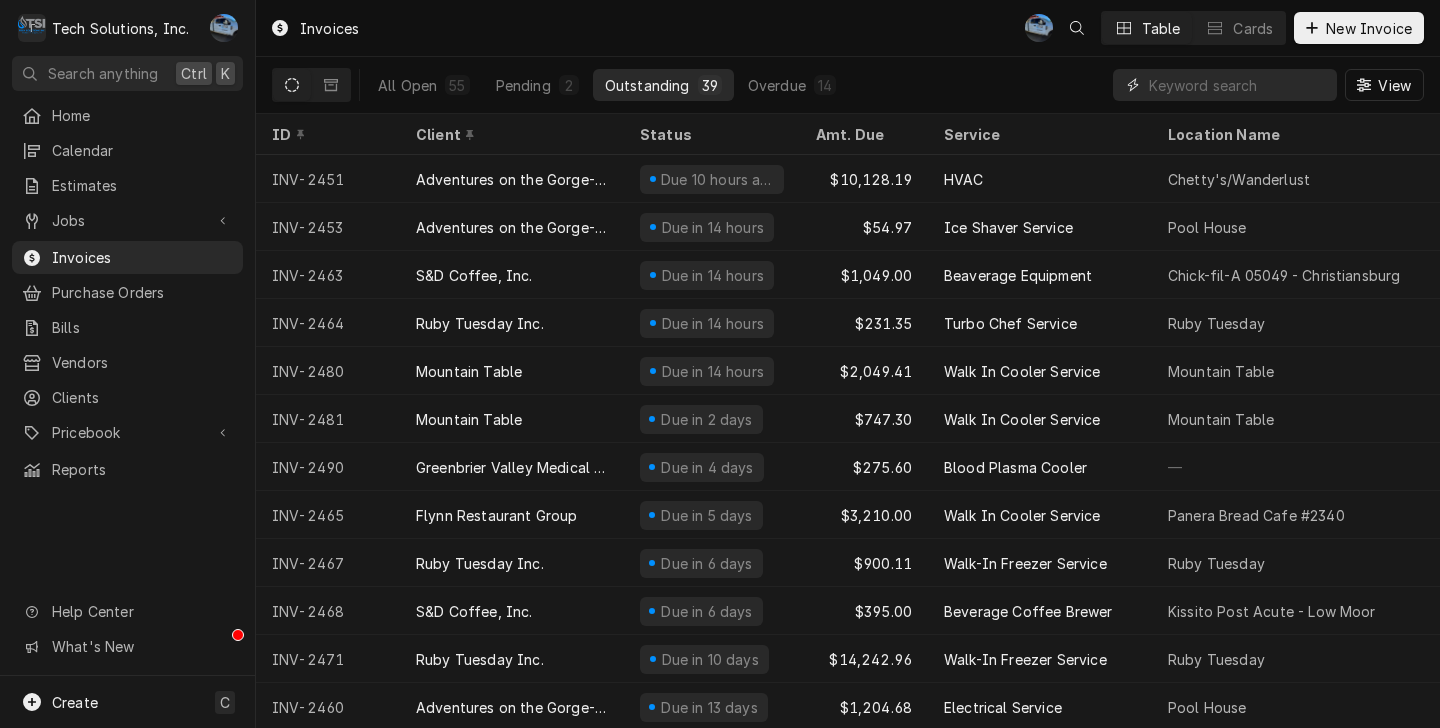 drag, startPoint x: 1213, startPoint y: 78, endPoint x: 1203, endPoint y: 83, distance: 11.18034 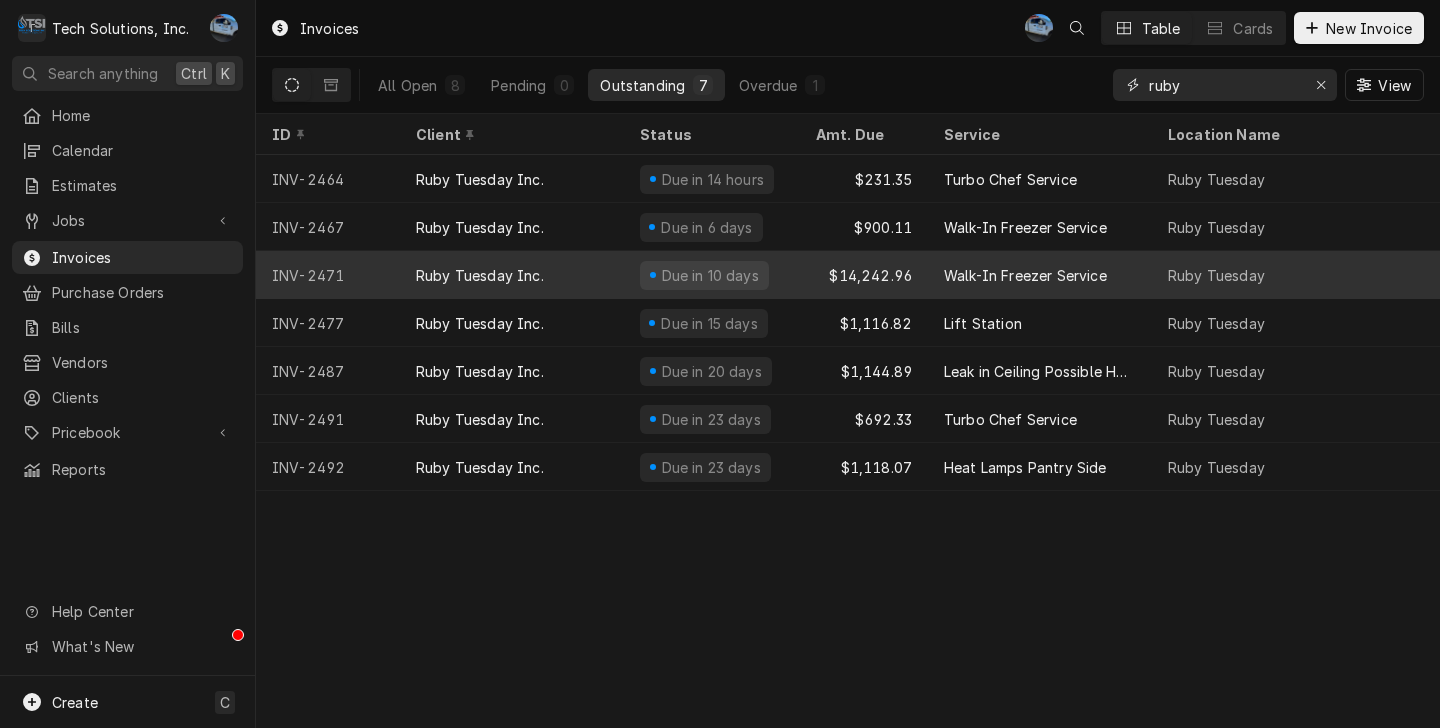 type on "ruby" 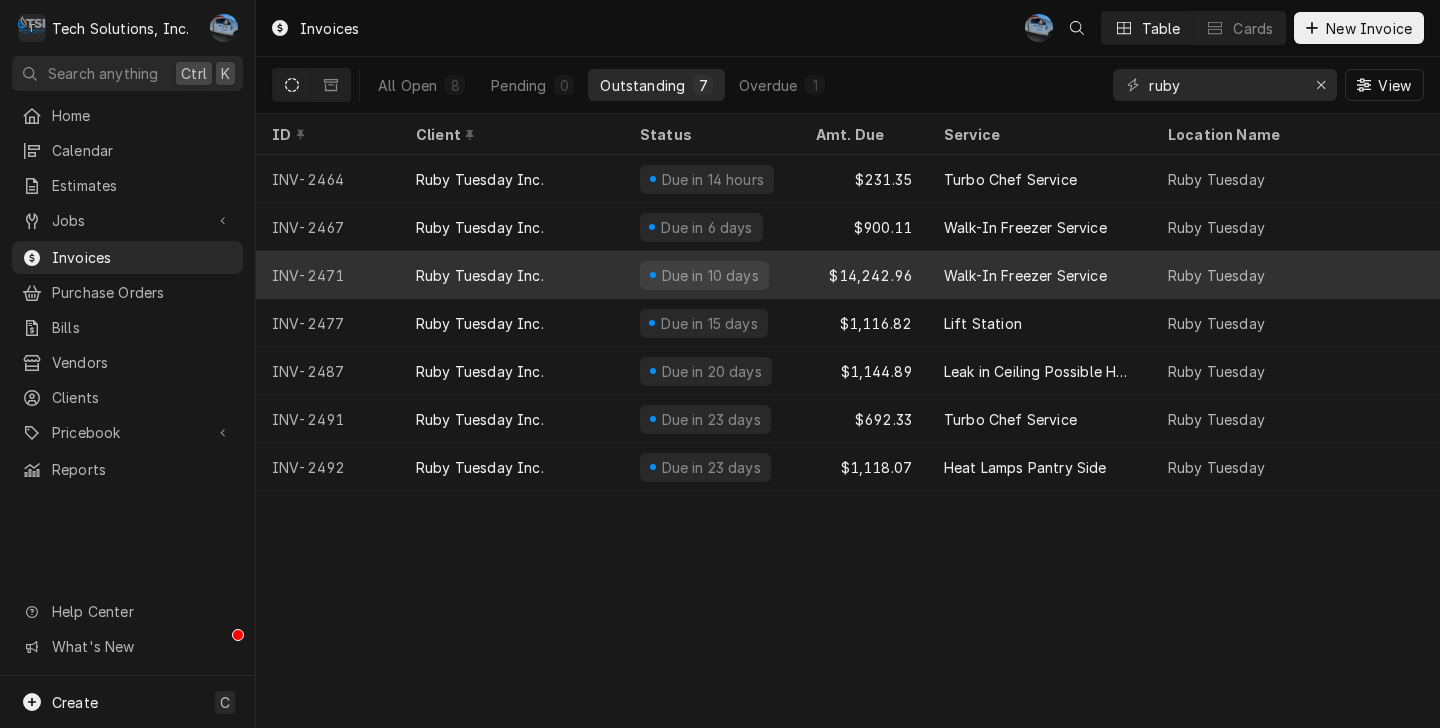 click on "Walk-In Freezer Service" at bounding box center (1040, 275) 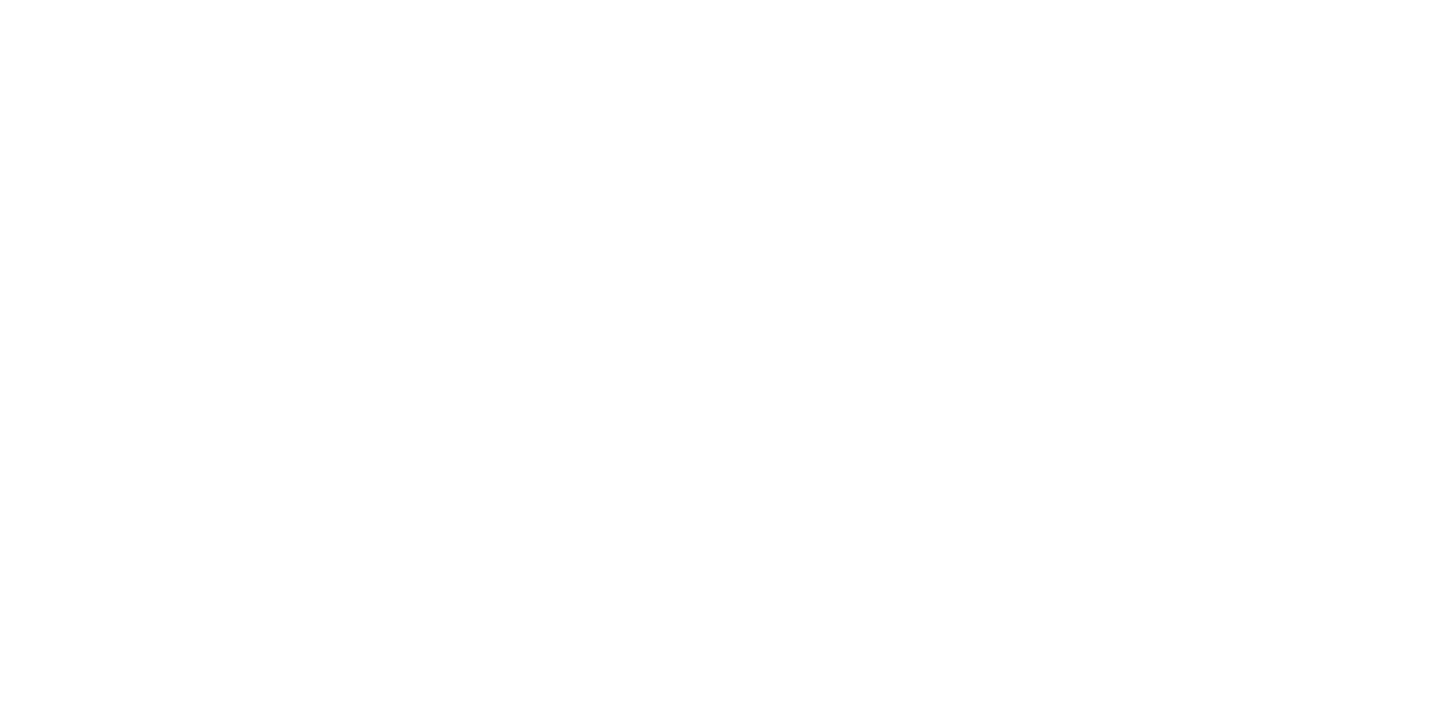 scroll, scrollTop: 0, scrollLeft: 0, axis: both 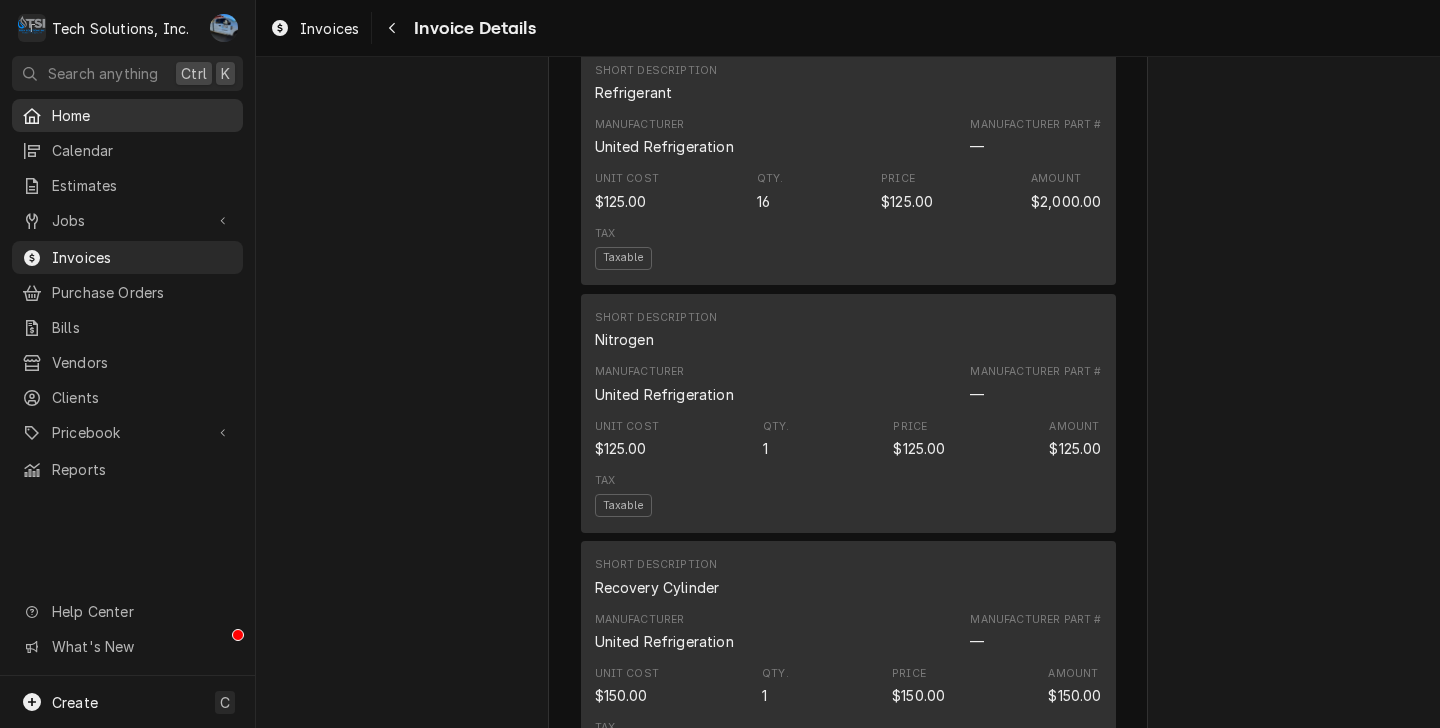 click on "Home" at bounding box center (127, 115) 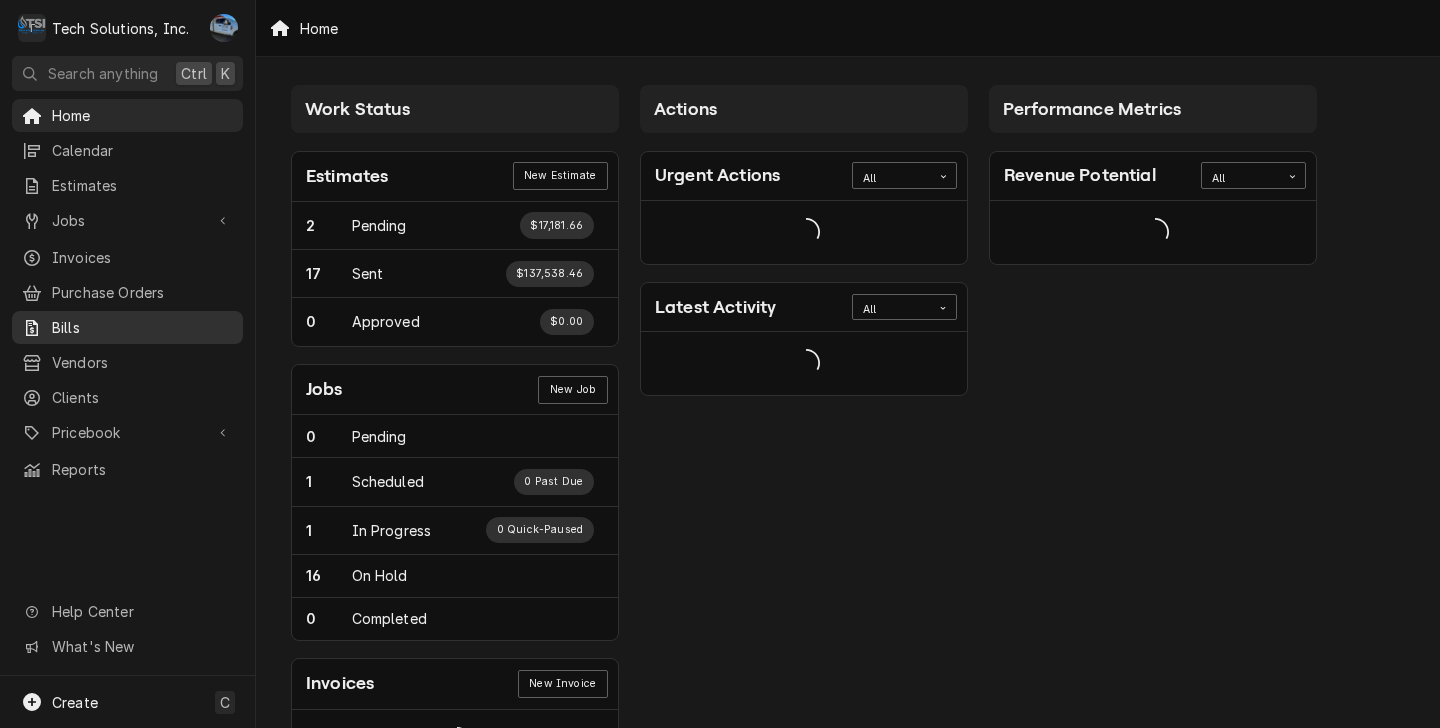 scroll, scrollTop: 0, scrollLeft: 0, axis: both 